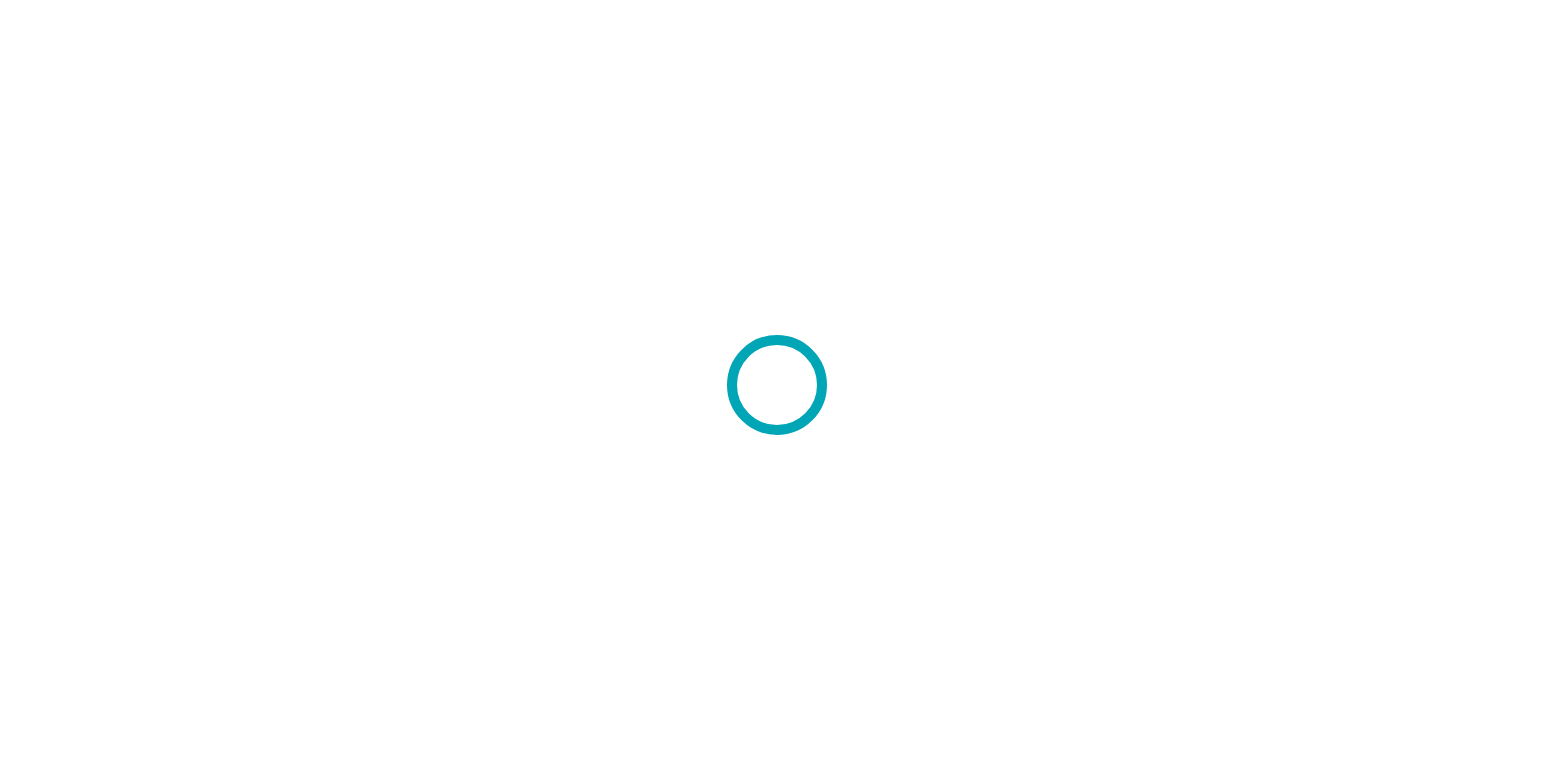 scroll, scrollTop: 0, scrollLeft: 0, axis: both 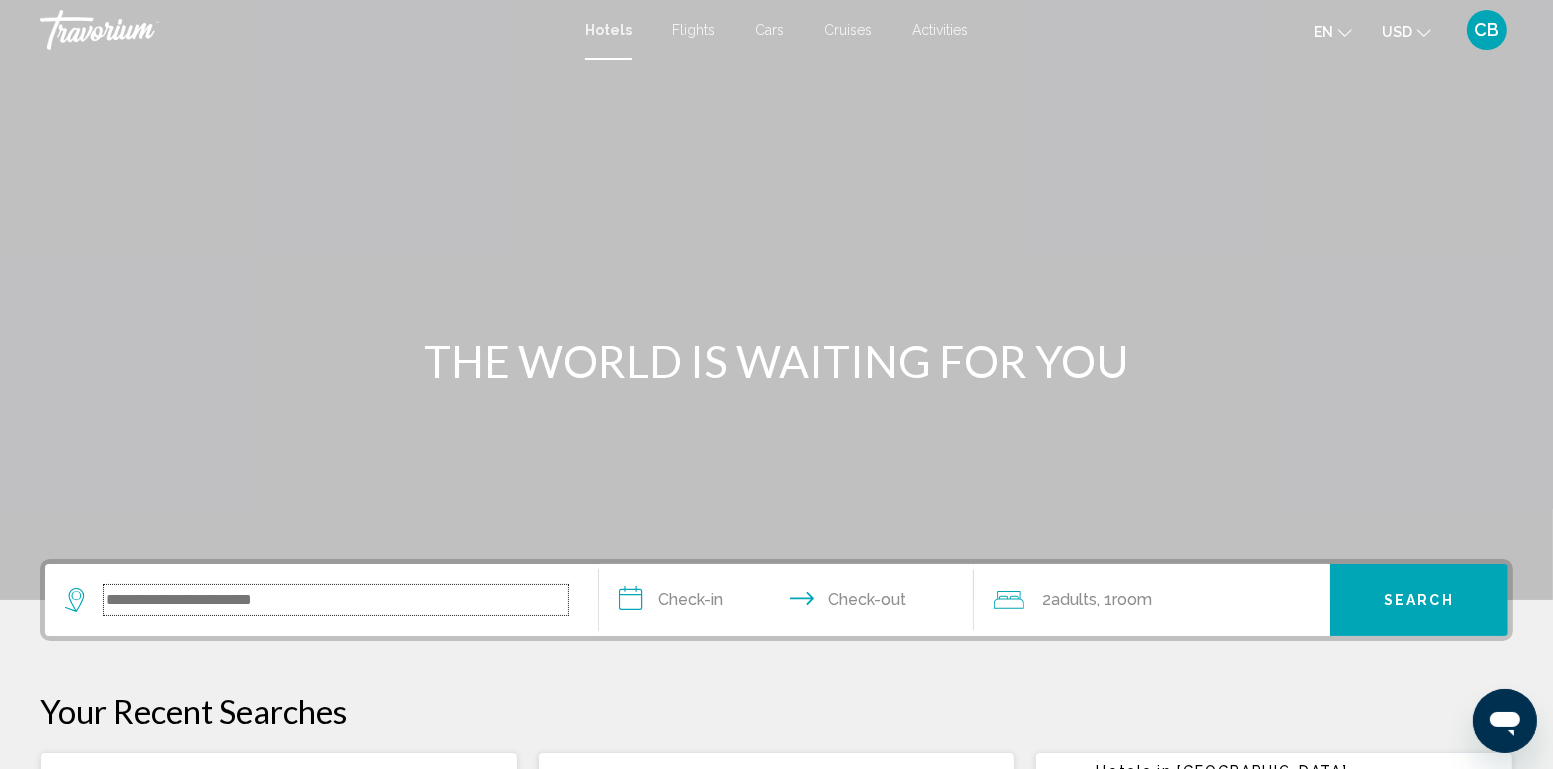 click at bounding box center (336, 600) 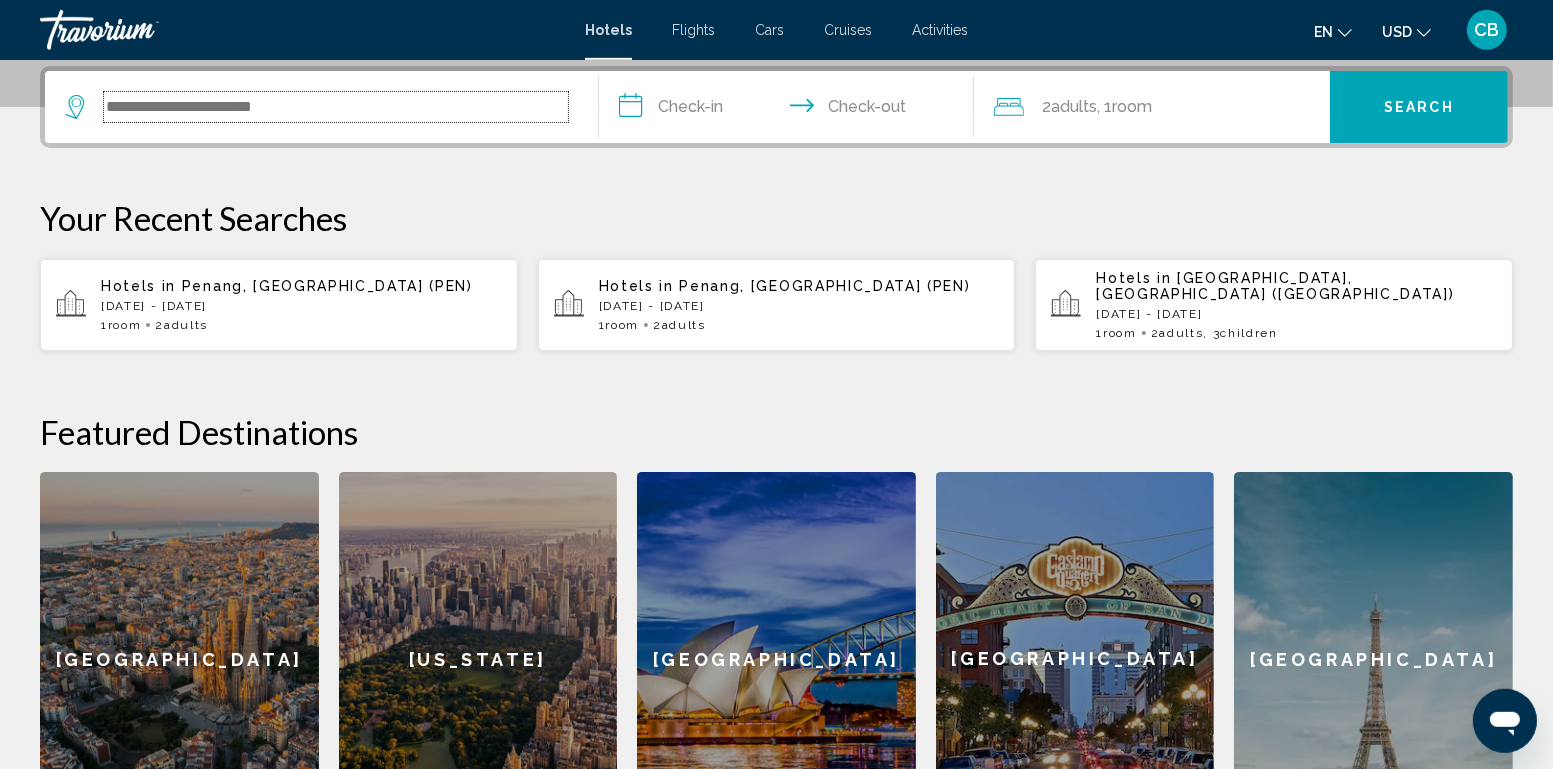 scroll, scrollTop: 493, scrollLeft: 0, axis: vertical 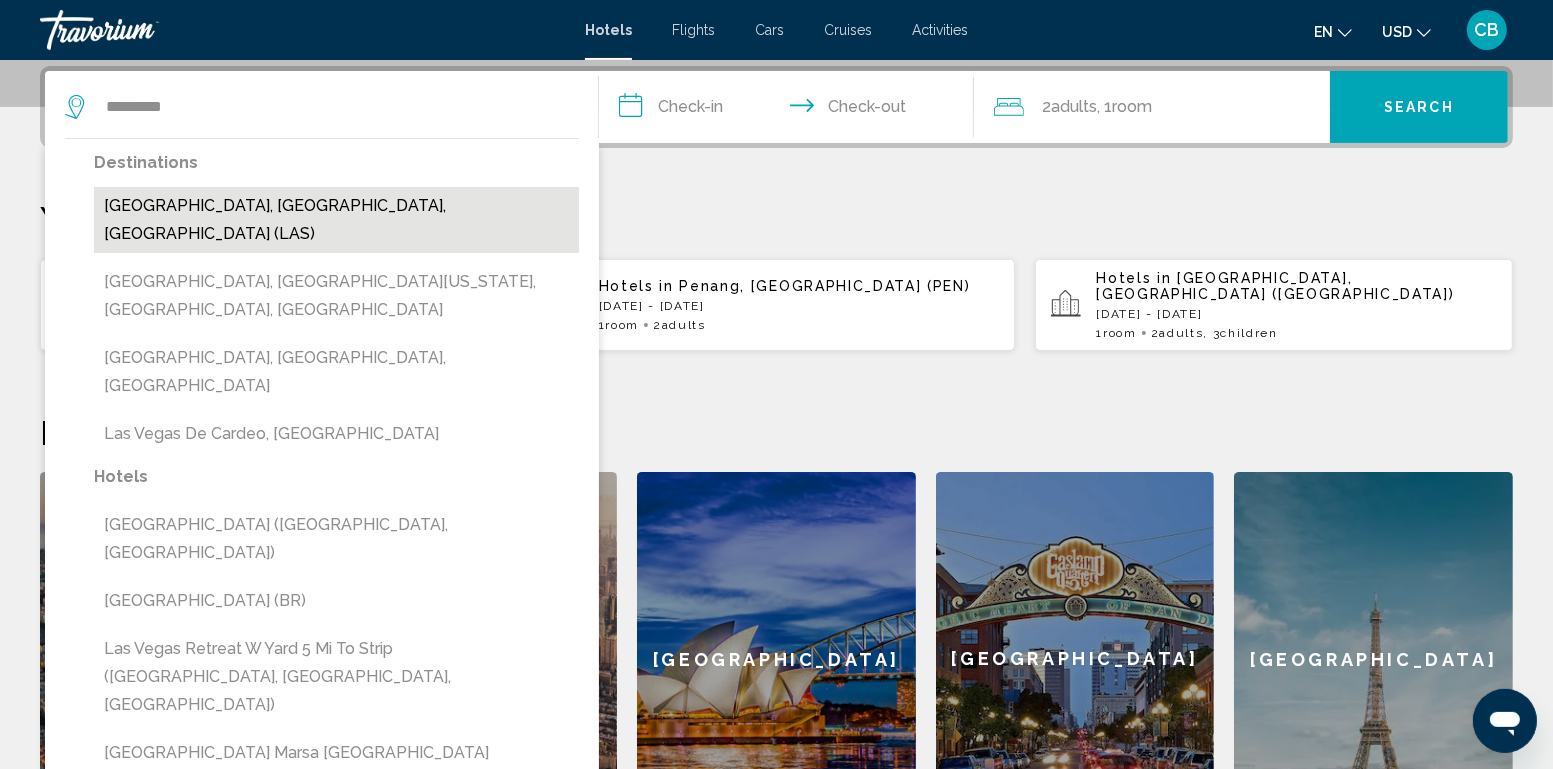 click on "[GEOGRAPHIC_DATA], [GEOGRAPHIC_DATA], [GEOGRAPHIC_DATA] (LAS)" at bounding box center [336, 220] 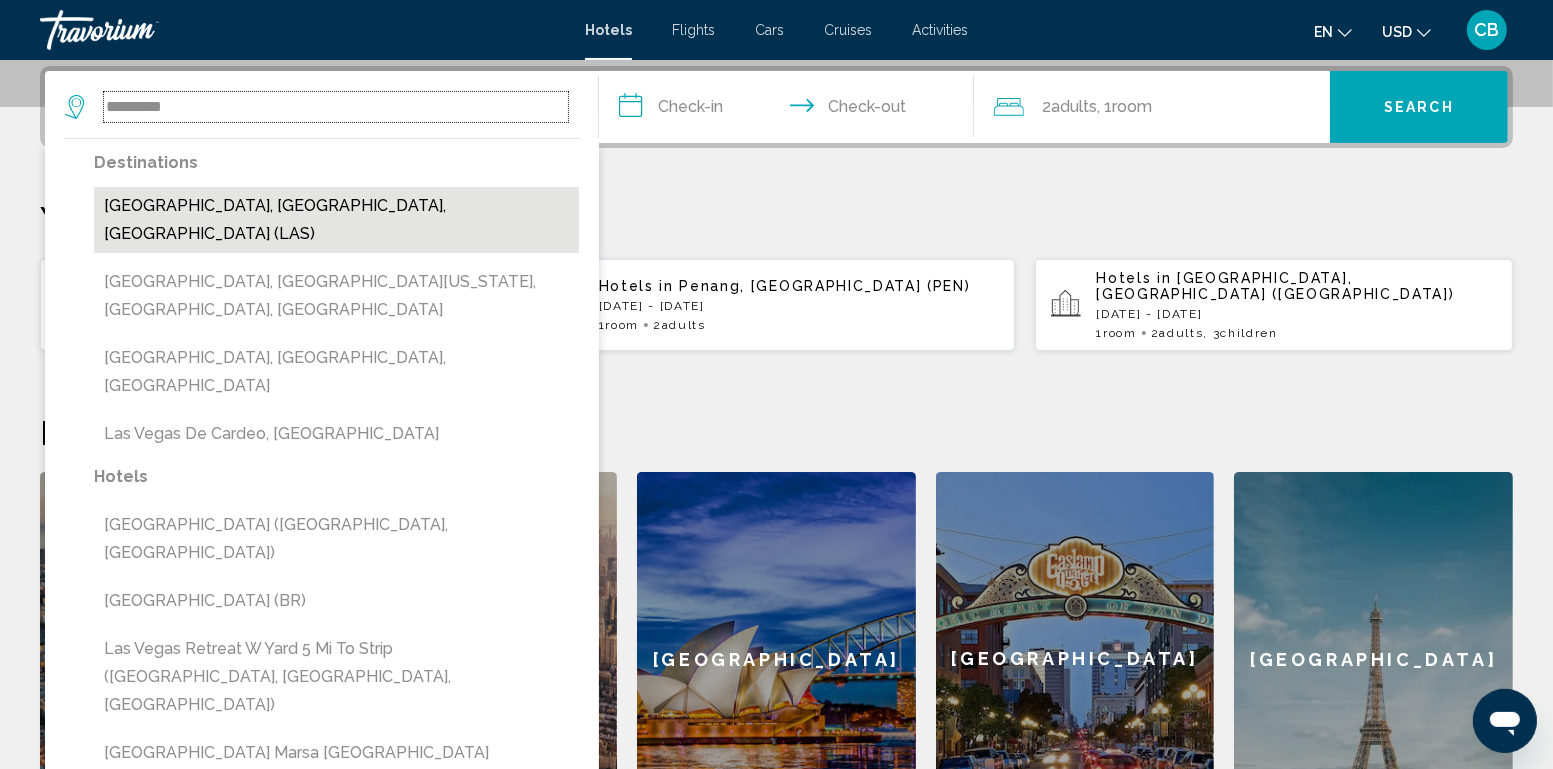 type on "**********" 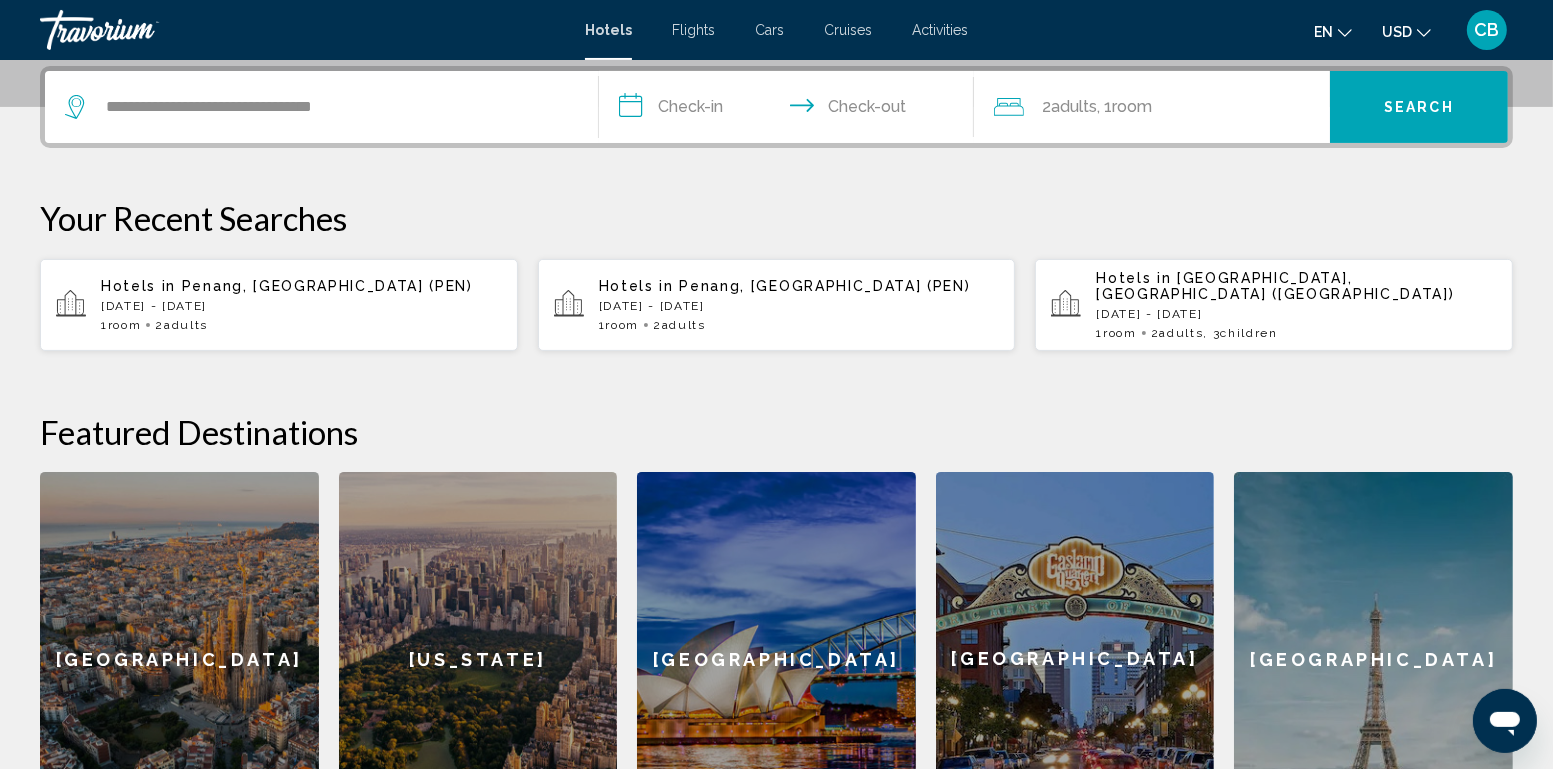 click on "**********" at bounding box center (791, 110) 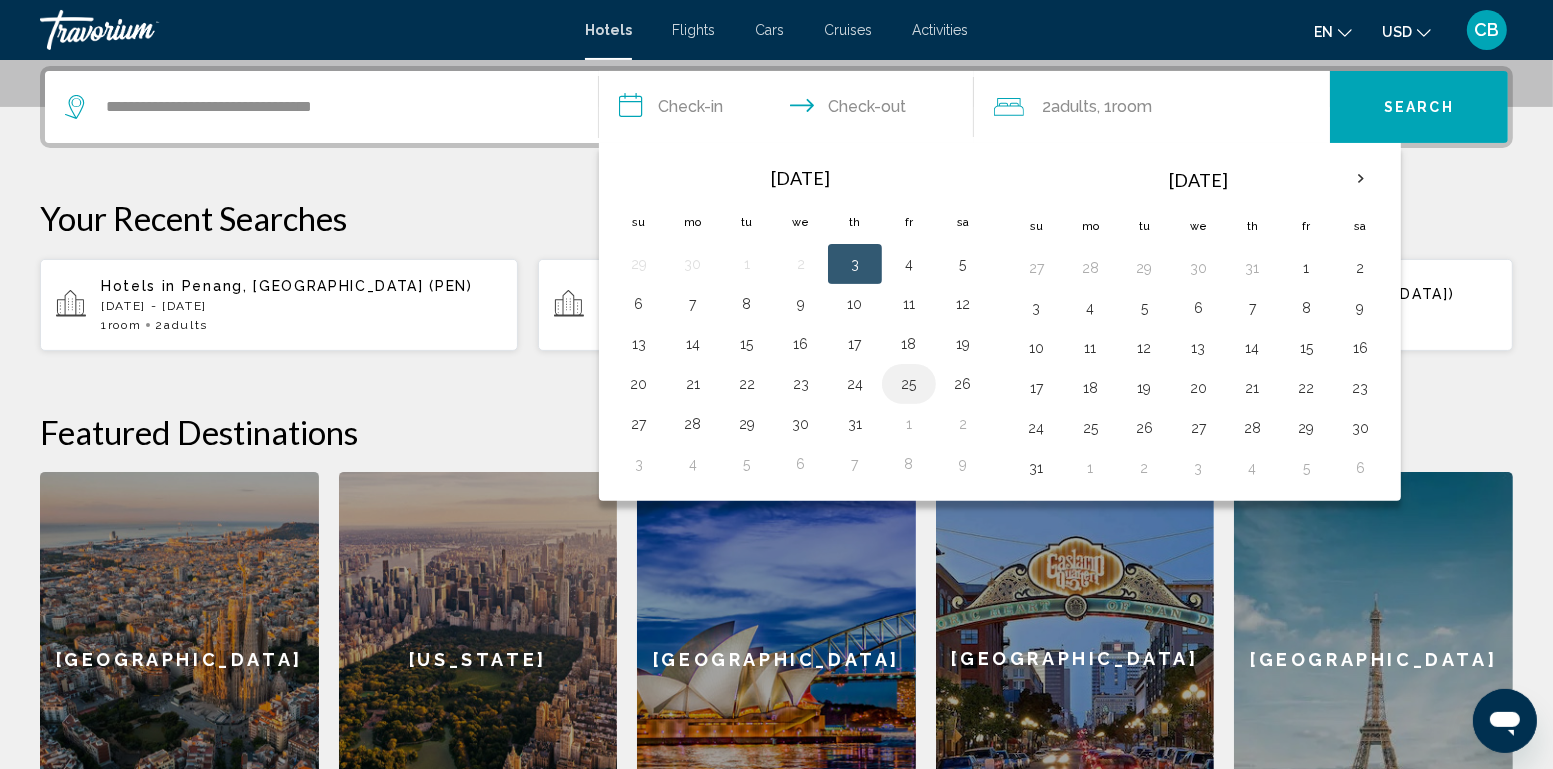 click on "25" at bounding box center [909, 384] 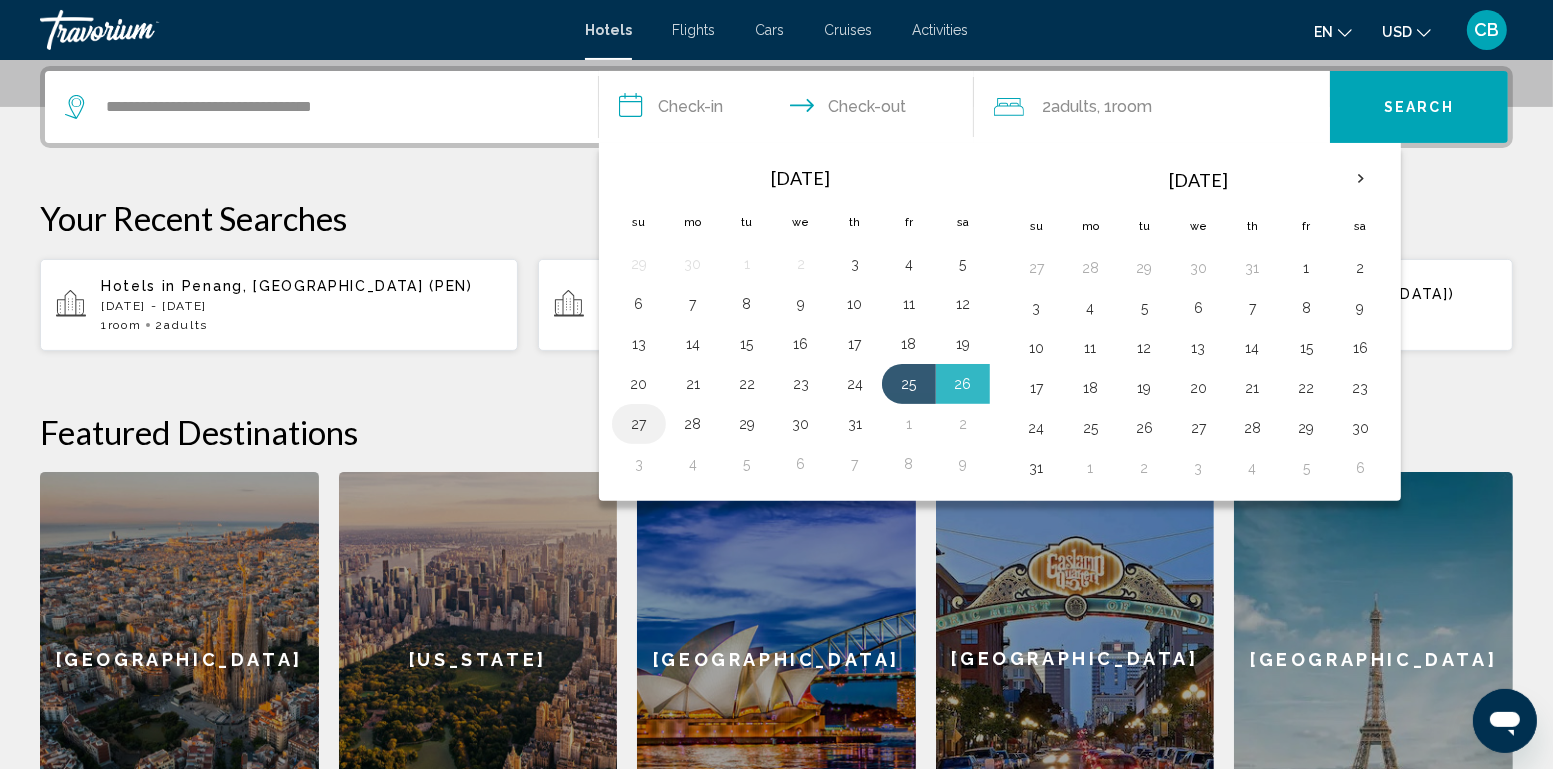 click on "27" at bounding box center (639, 424) 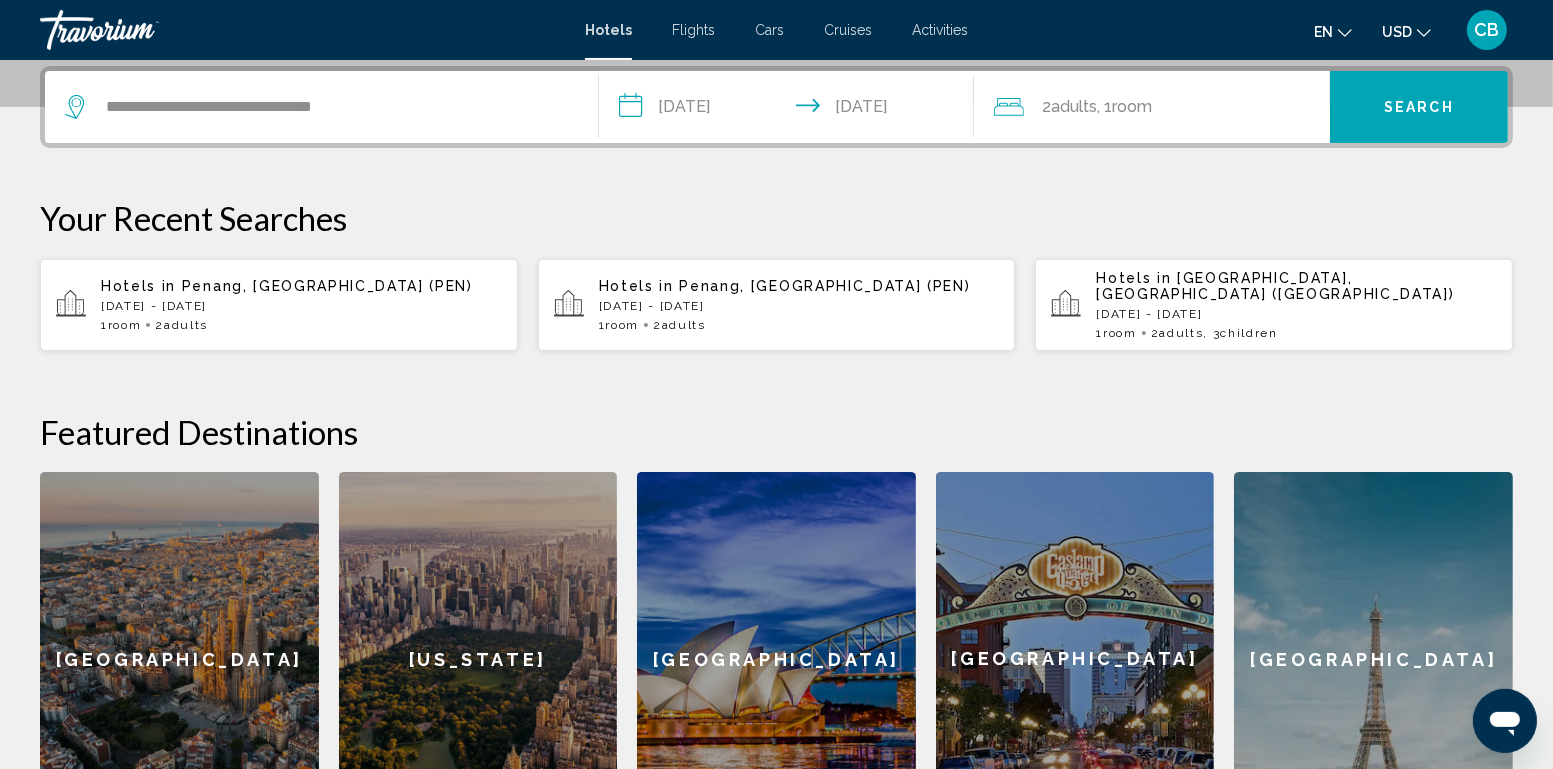 click on "USD" 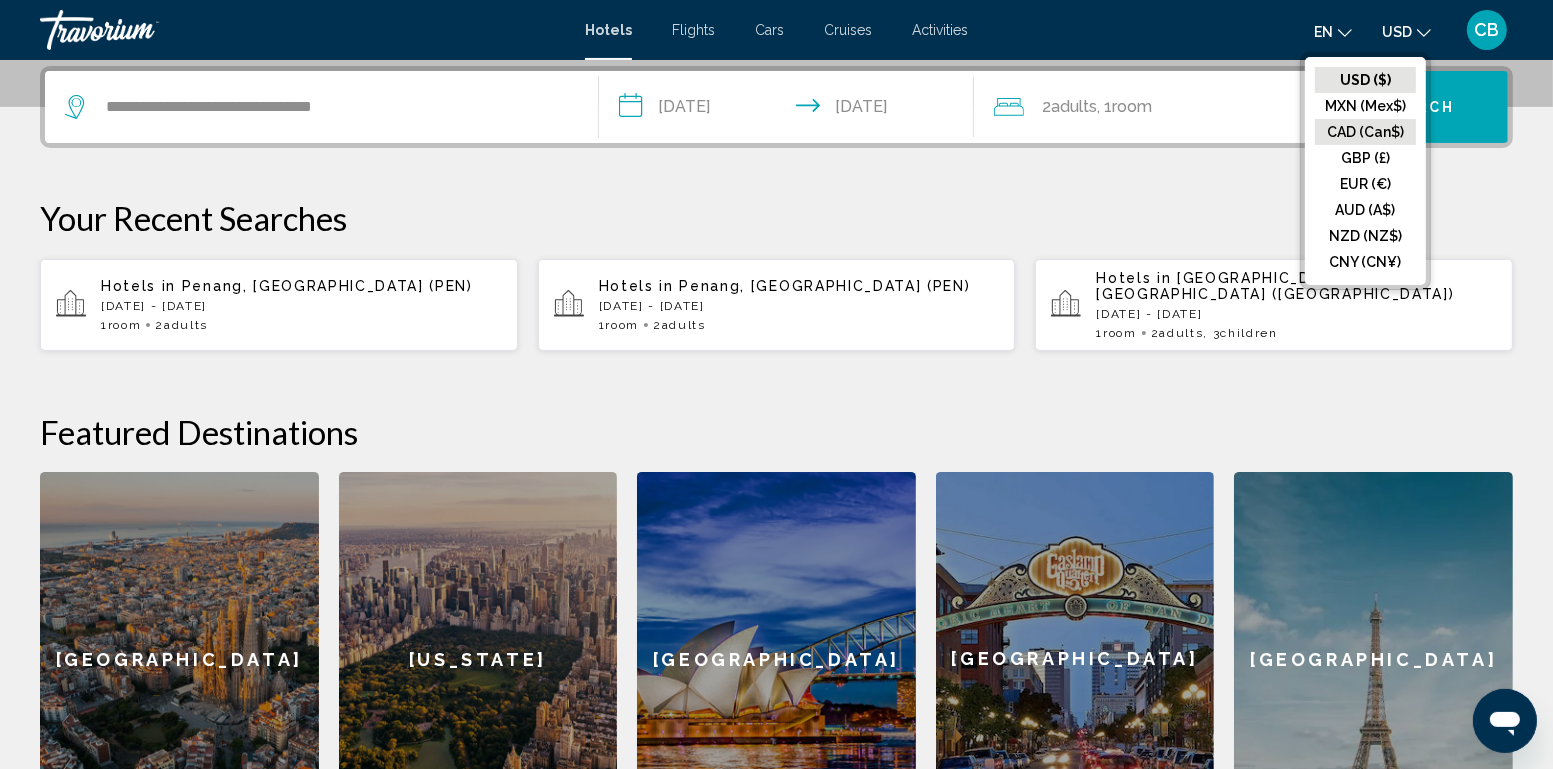 click on "CAD (Can$)" 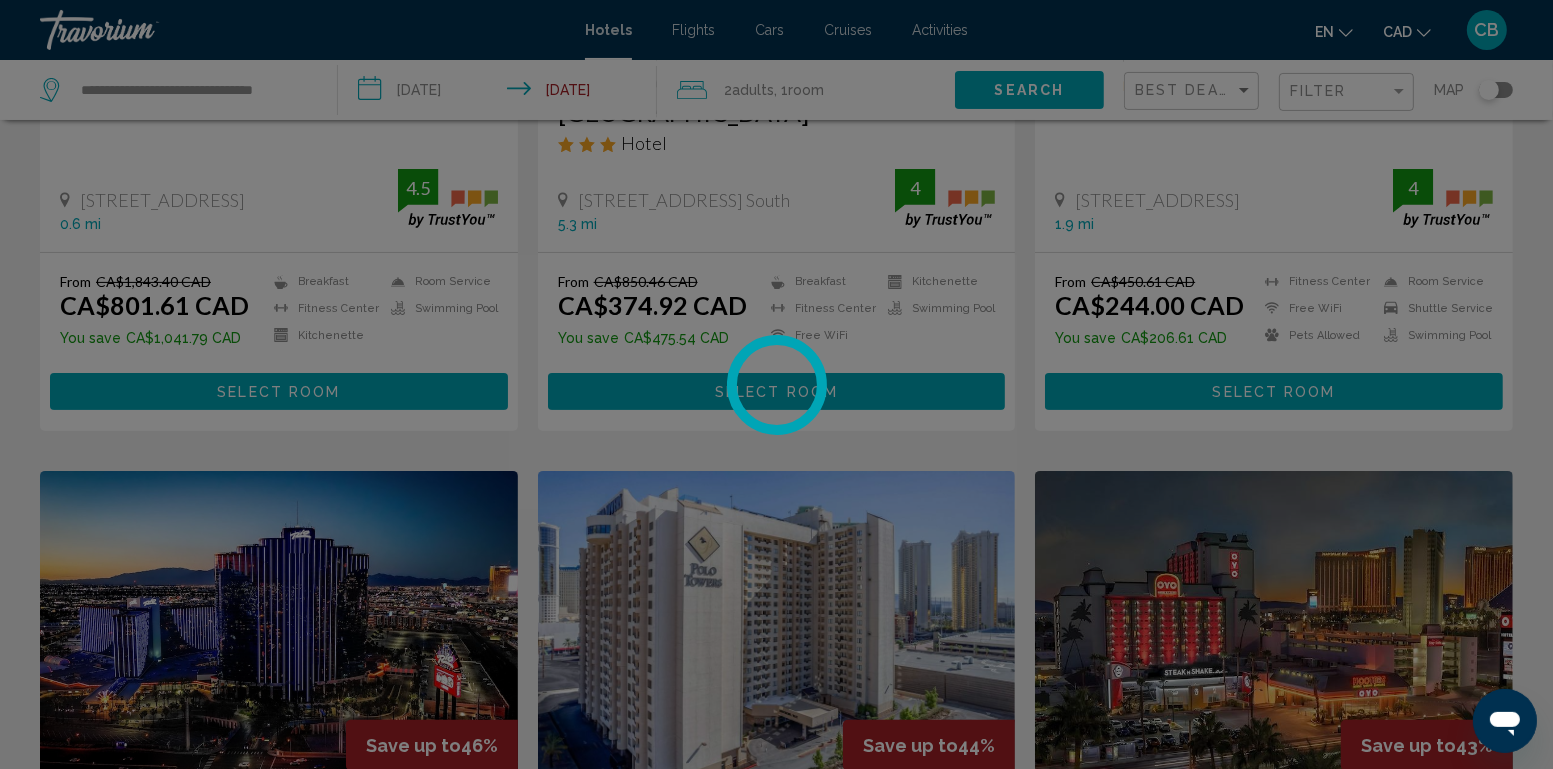 scroll, scrollTop: 0, scrollLeft: 0, axis: both 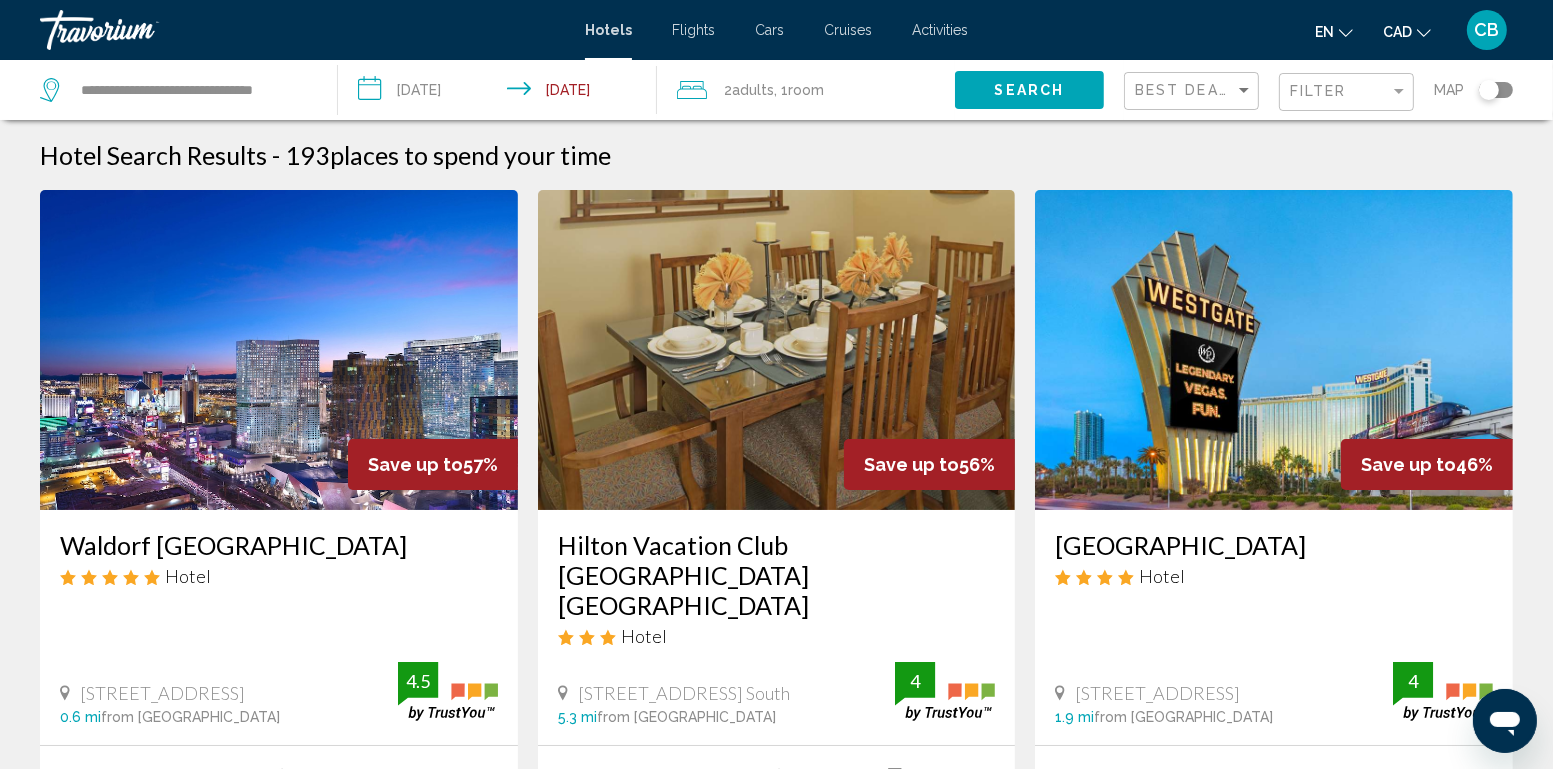 click on "**********" at bounding box center (776, 1667) 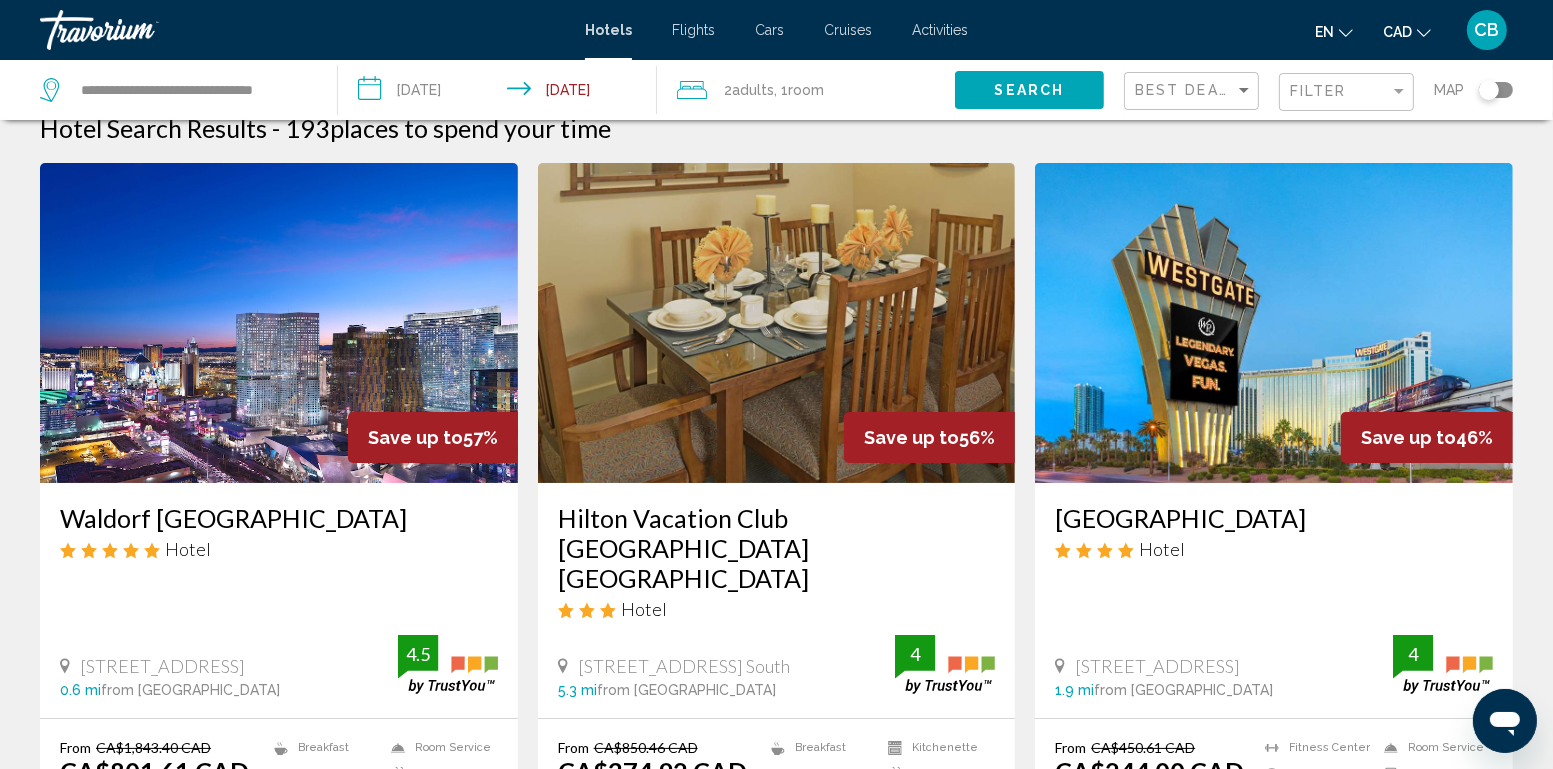 scroll, scrollTop: 0, scrollLeft: 0, axis: both 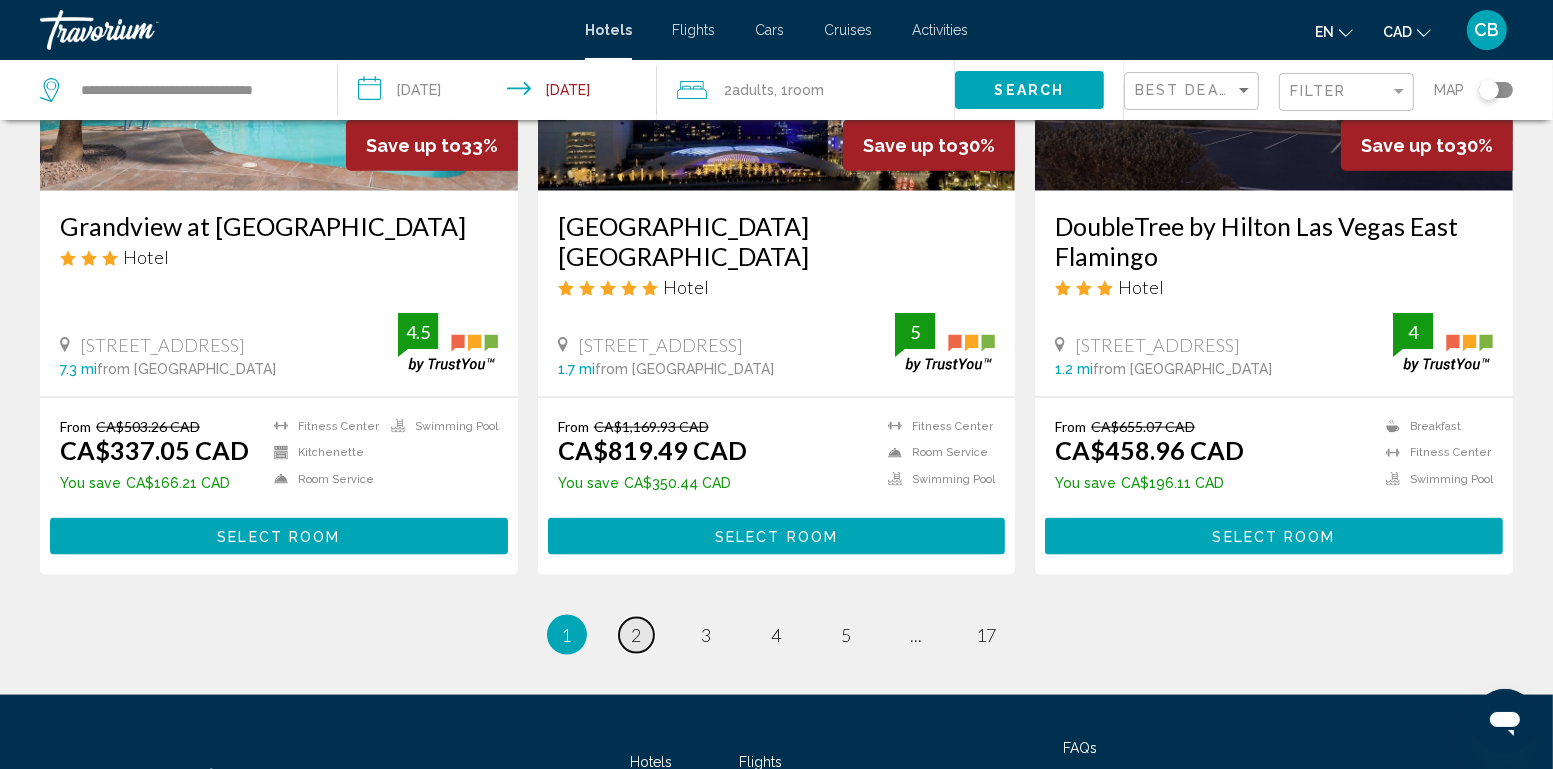 click on "2" at bounding box center (637, 635) 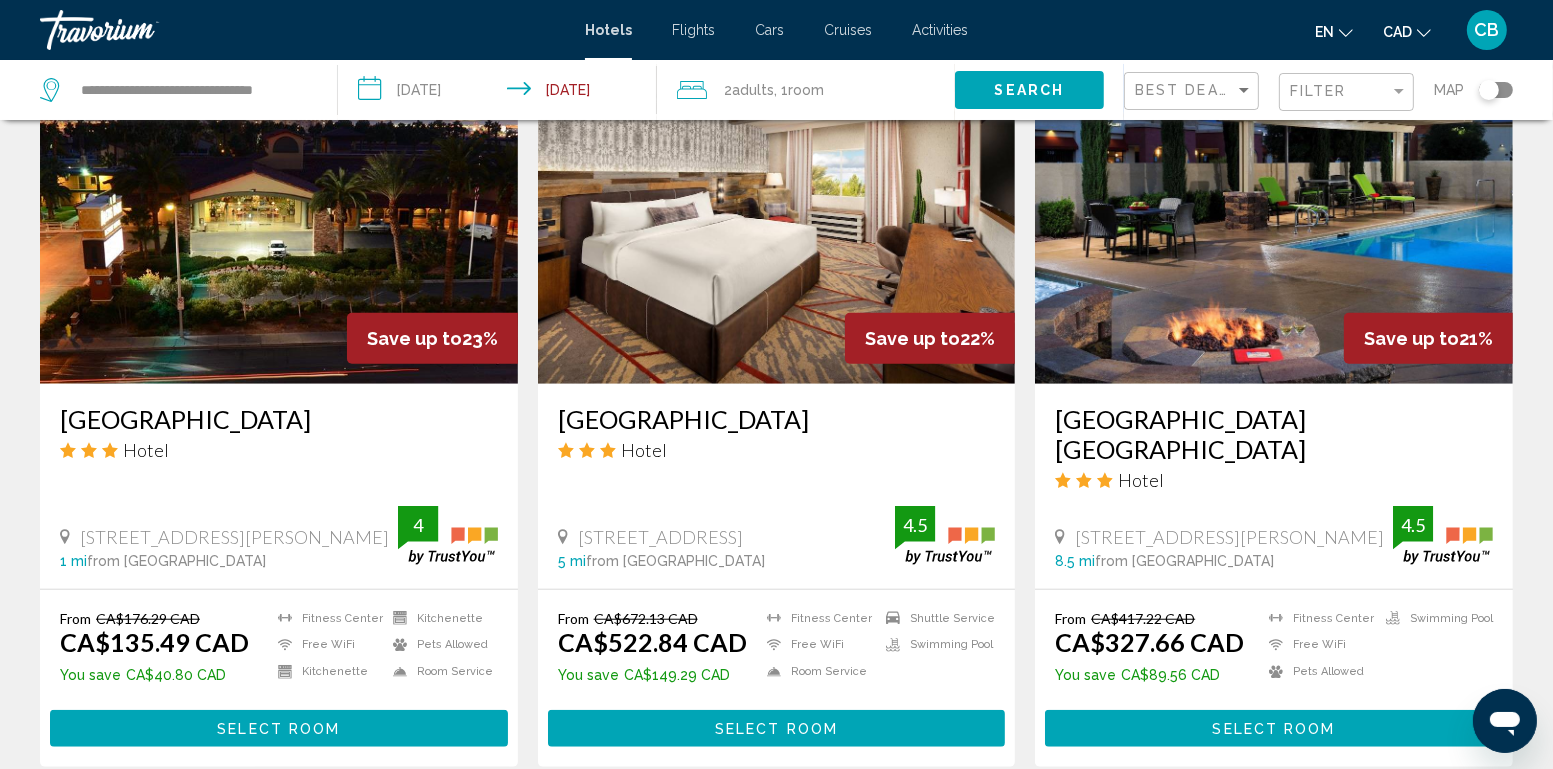 scroll, scrollTop: 0, scrollLeft: 0, axis: both 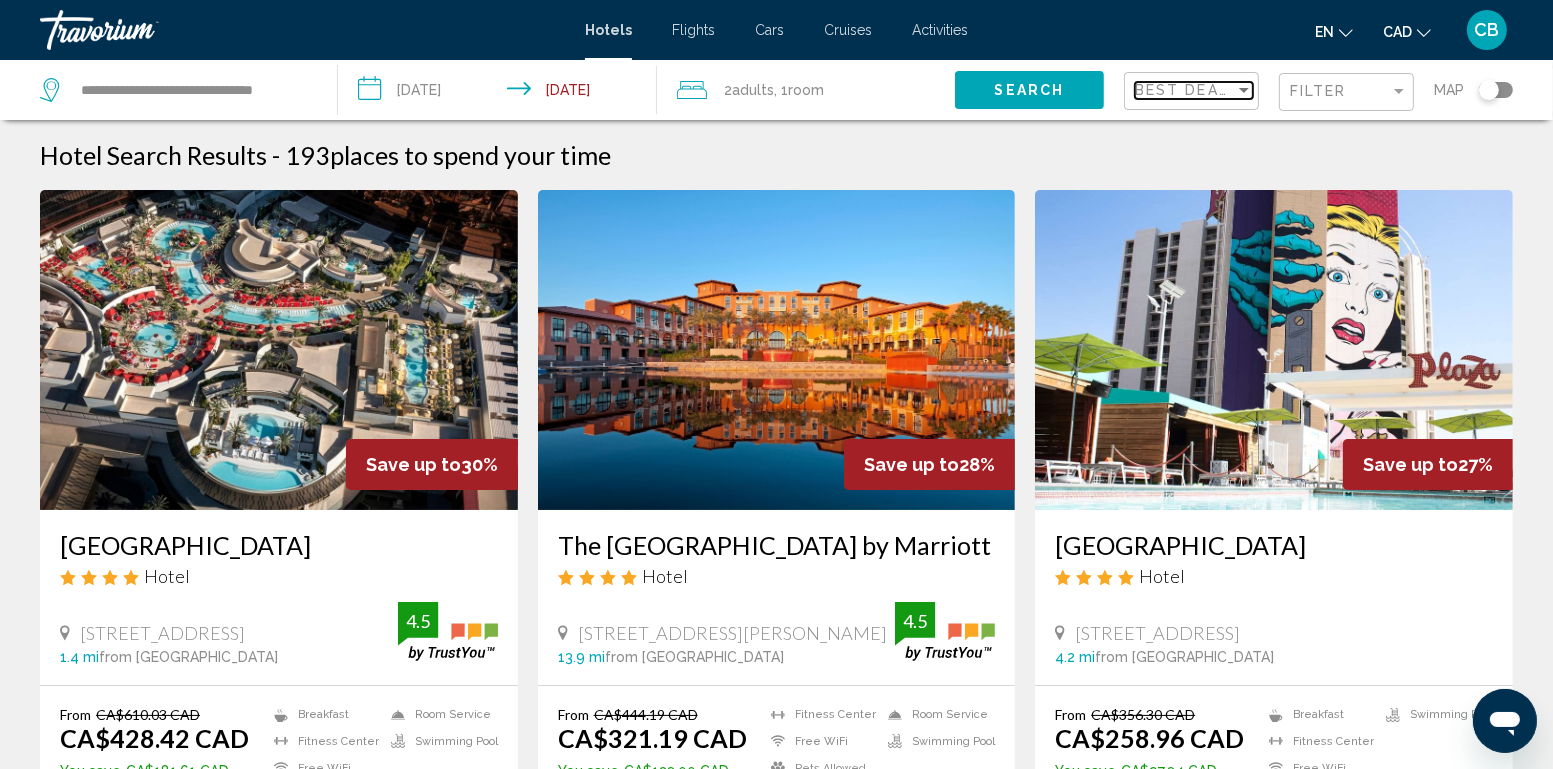 click at bounding box center (1244, 90) 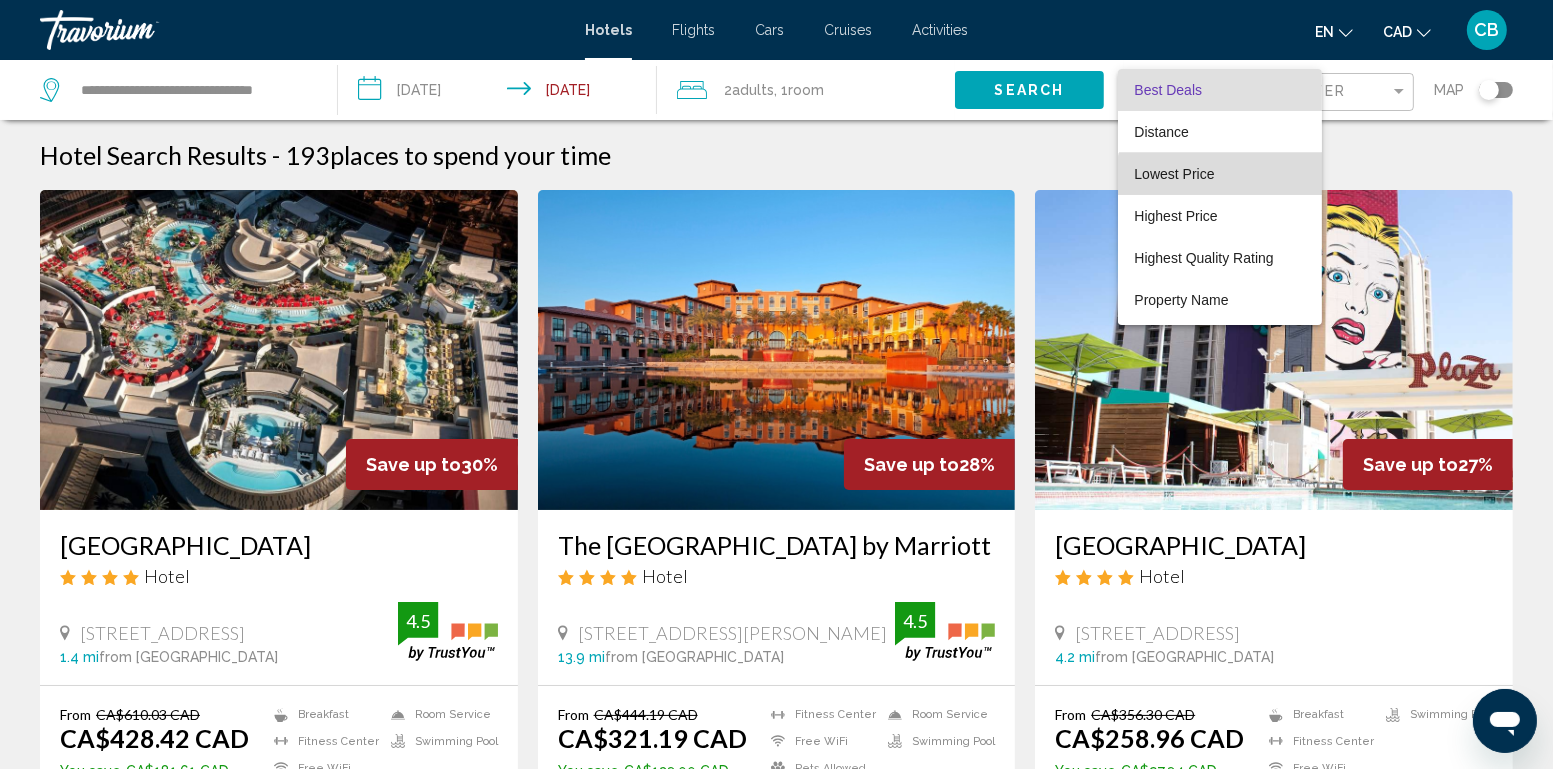 click on "Lowest Price" at bounding box center [1219, 174] 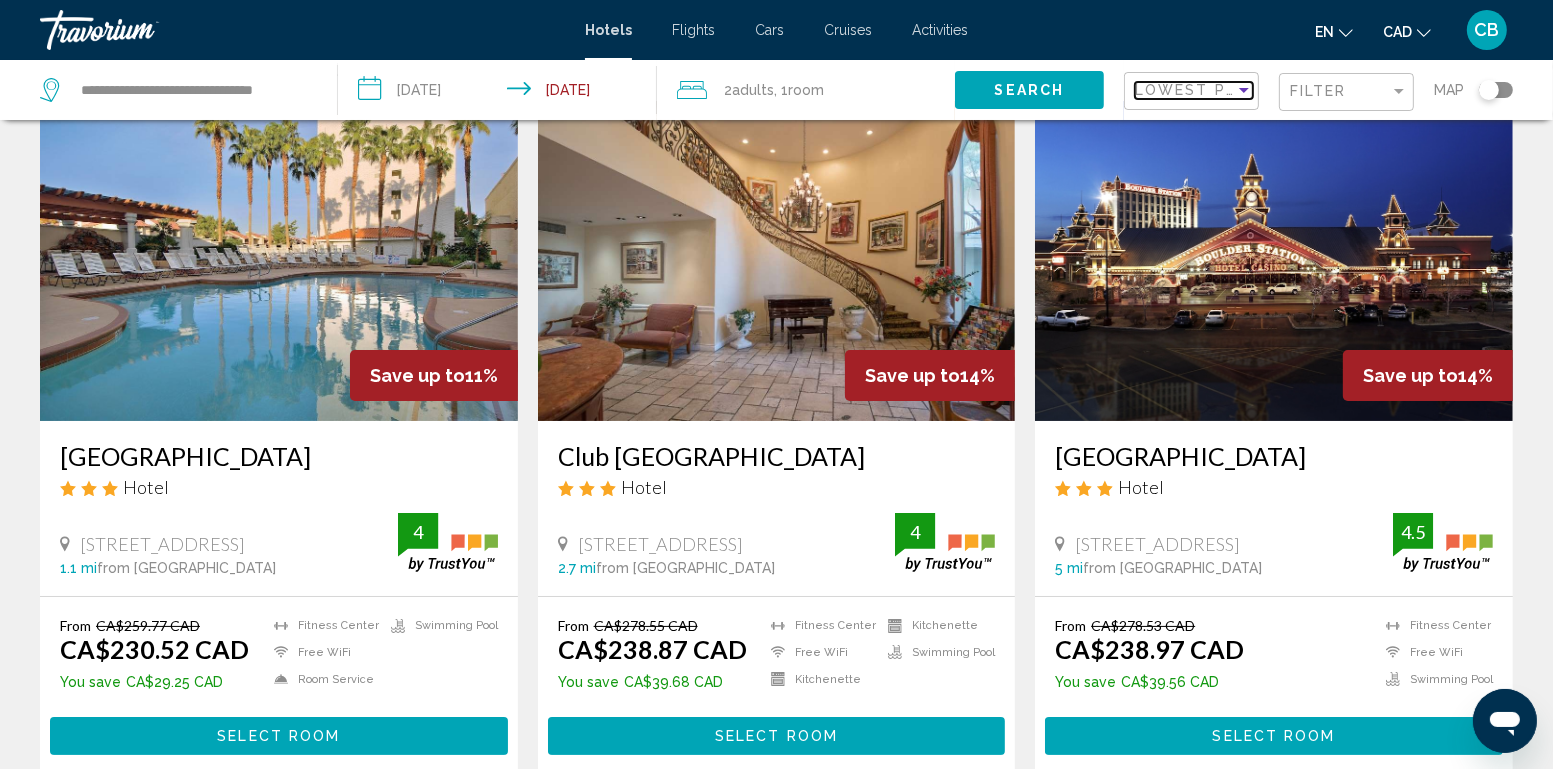 scroll, scrollTop: 84, scrollLeft: 0, axis: vertical 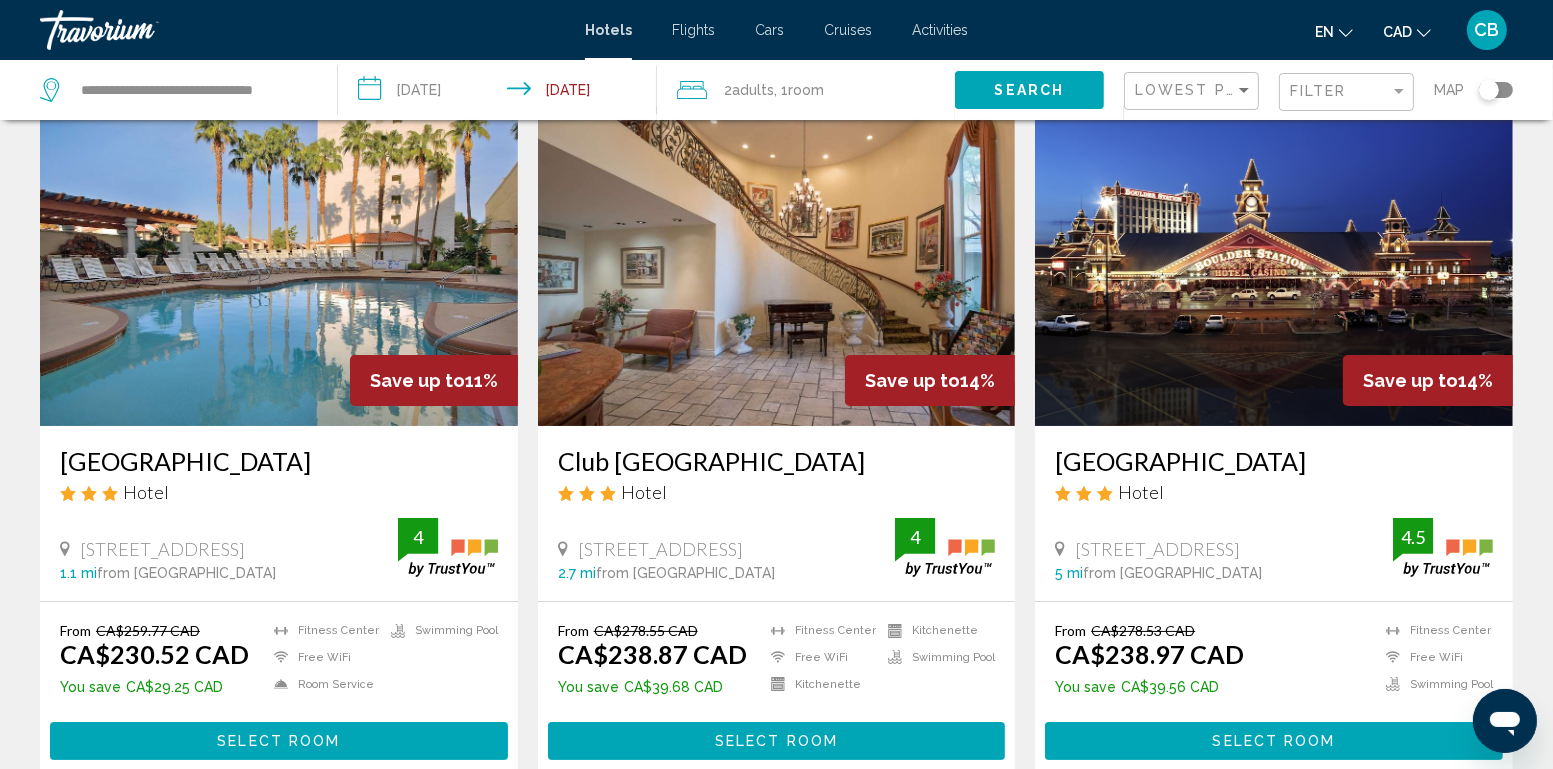 click at bounding box center [279, 266] 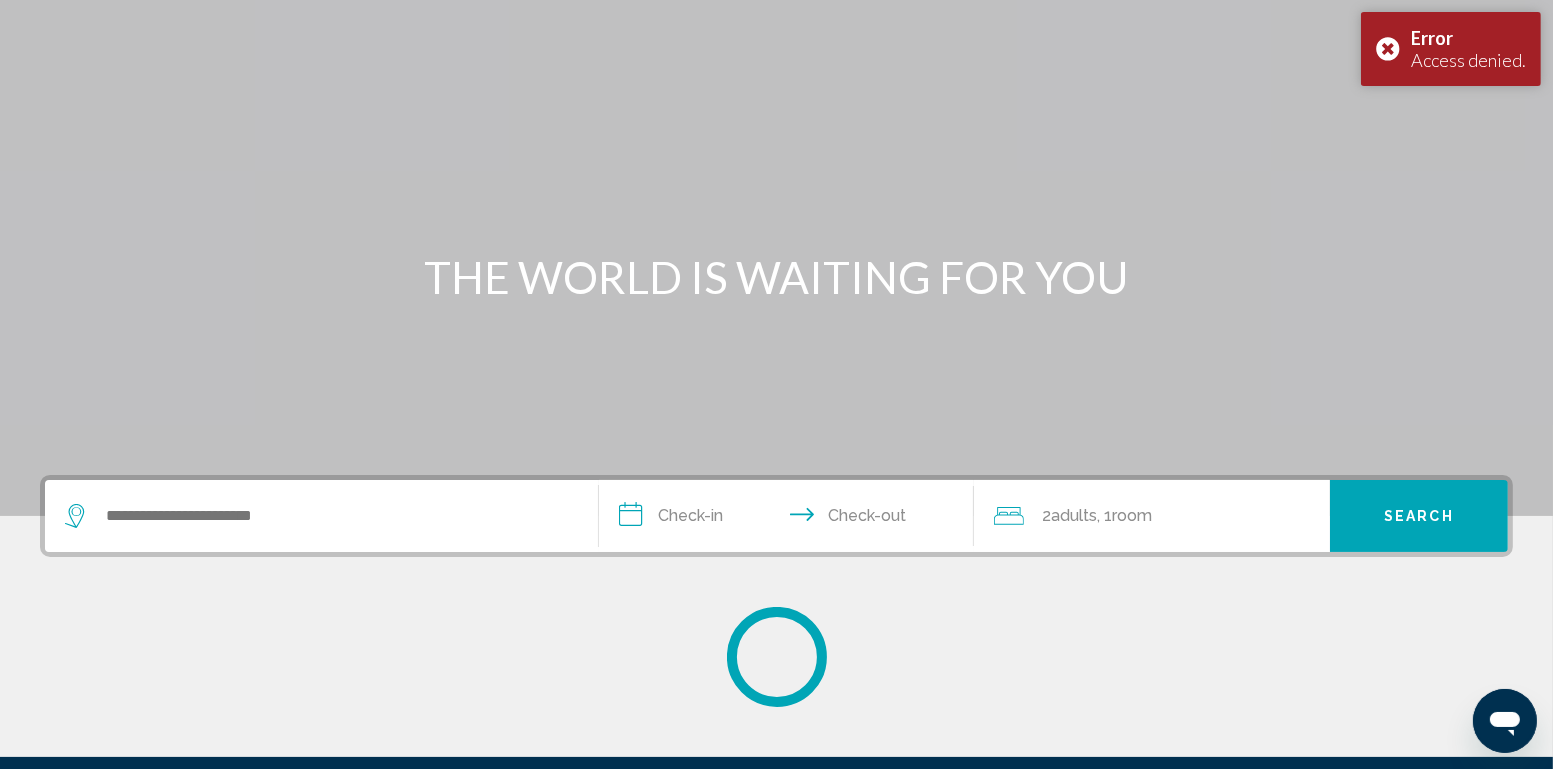 scroll, scrollTop: 0, scrollLeft: 0, axis: both 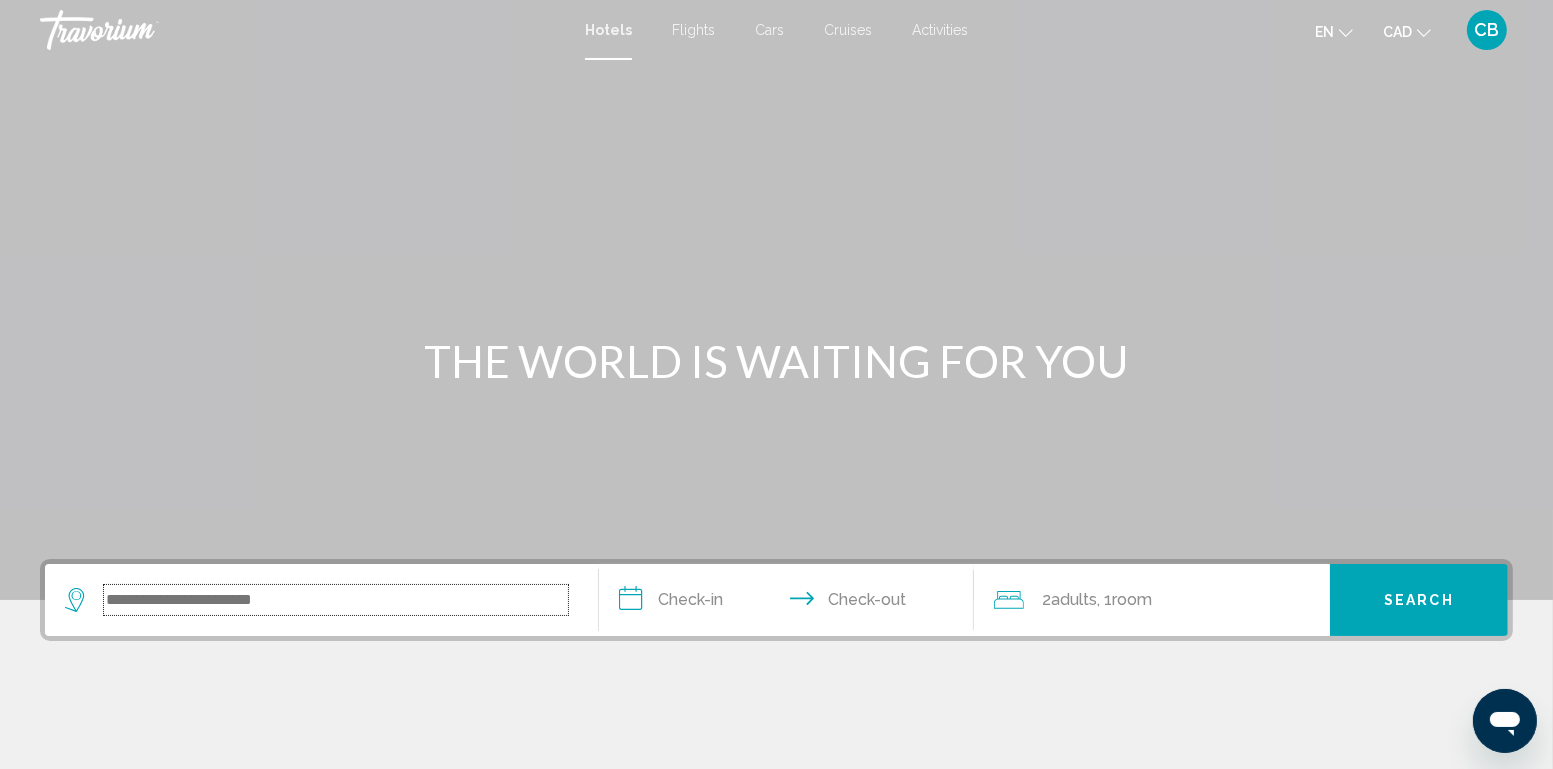 click at bounding box center (336, 600) 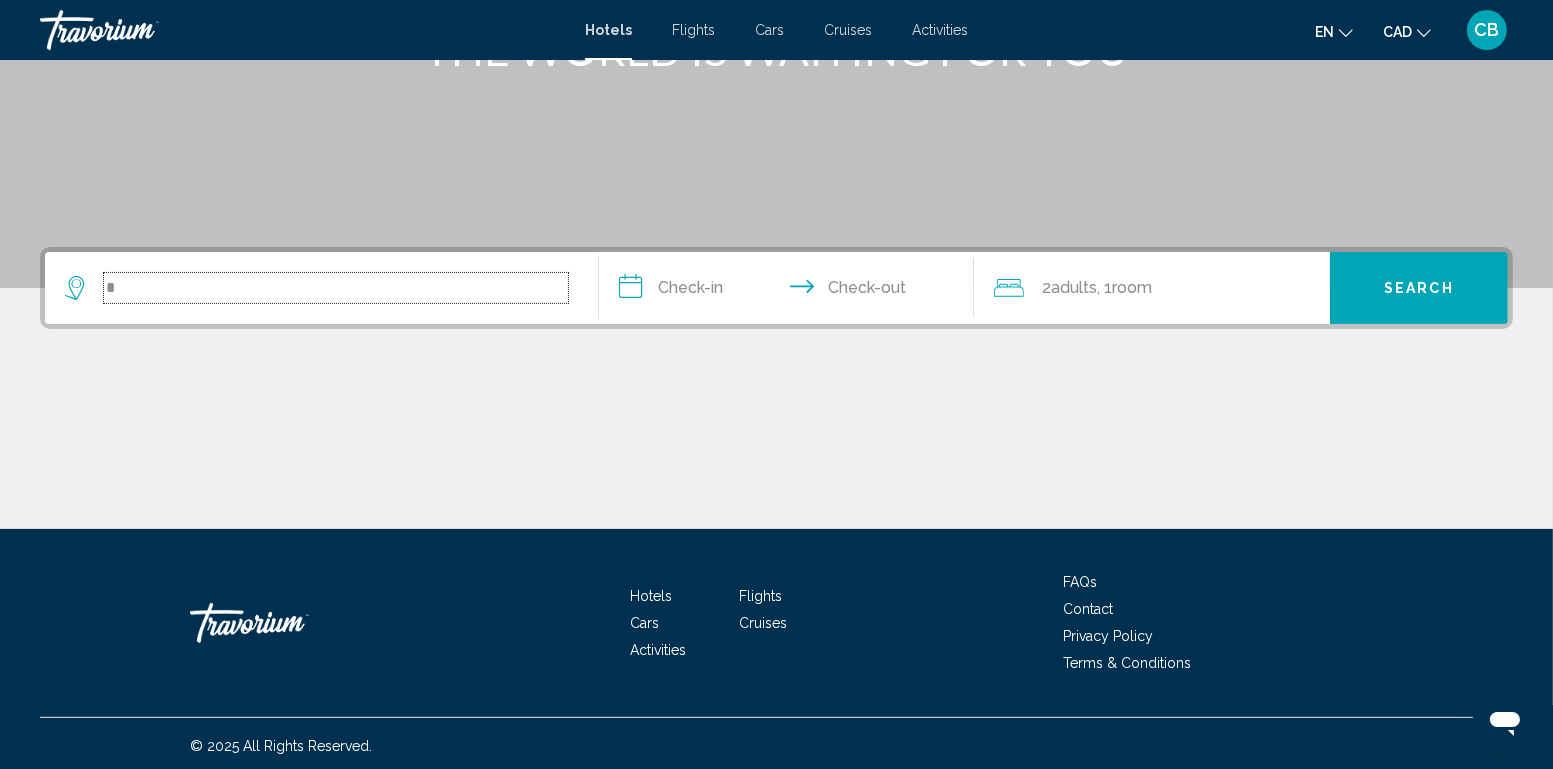 scroll, scrollTop: 316, scrollLeft: 0, axis: vertical 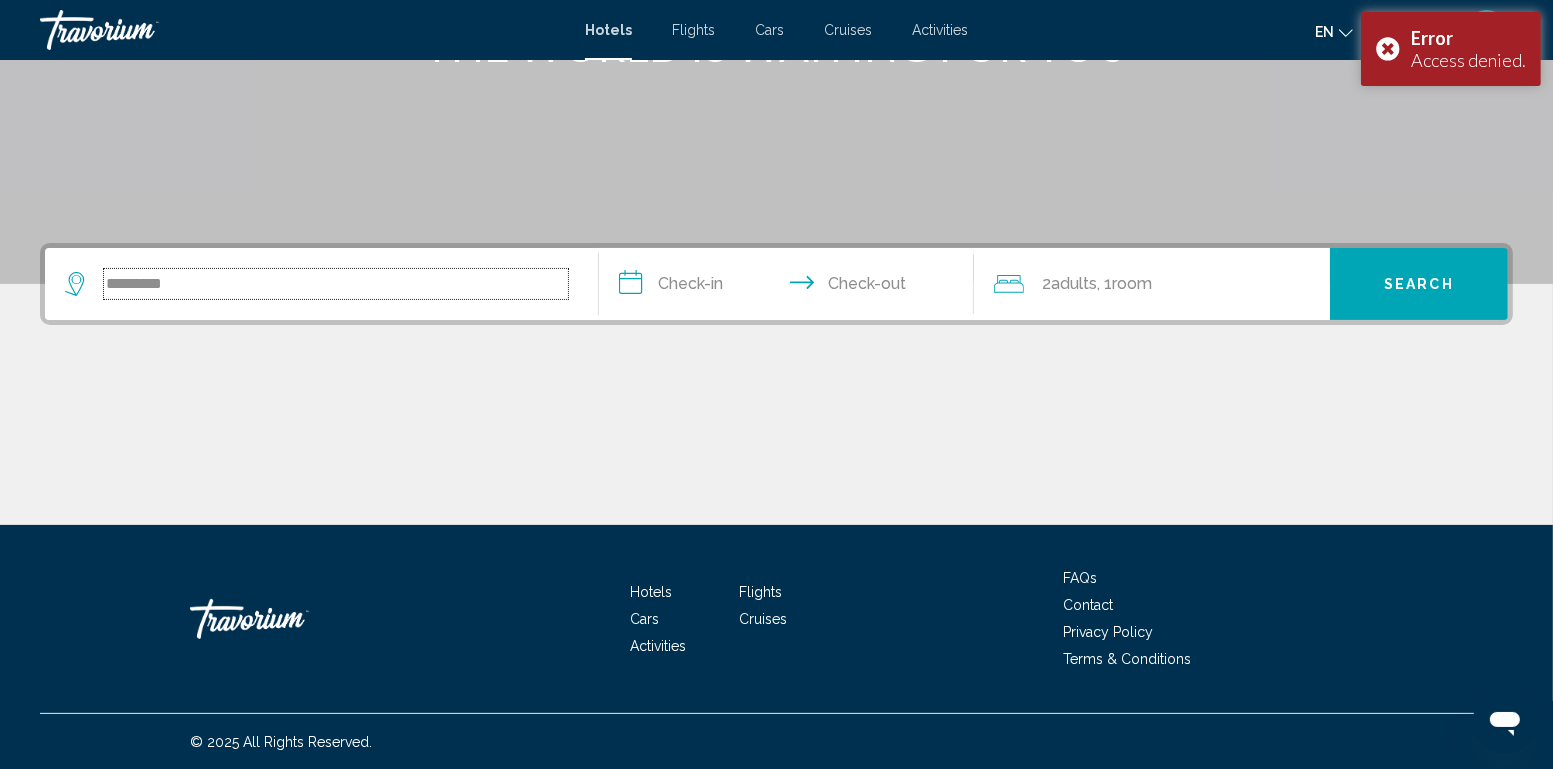 type on "*********" 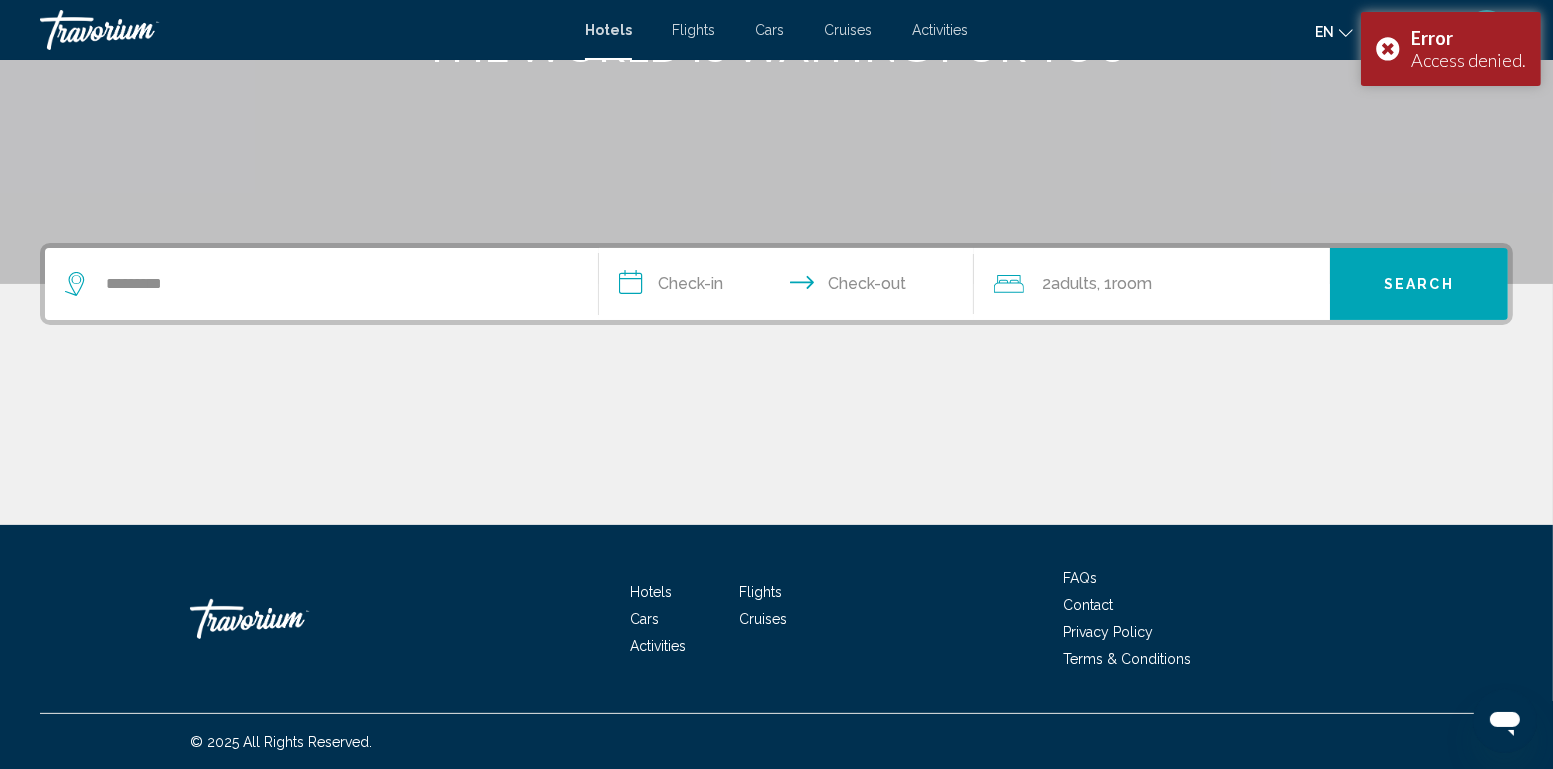 click on "**********" at bounding box center (791, 287) 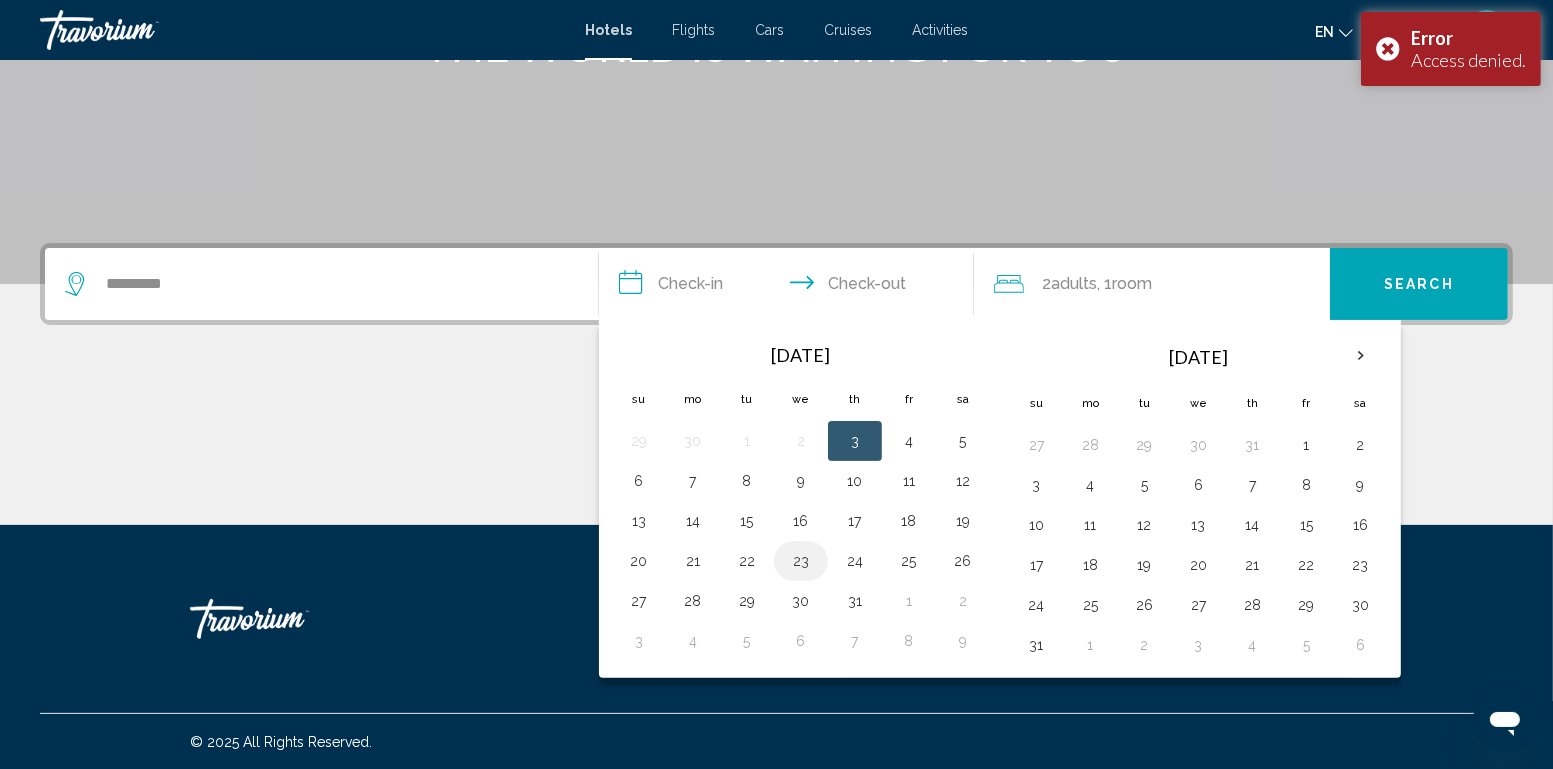 click on "23" at bounding box center (801, 561) 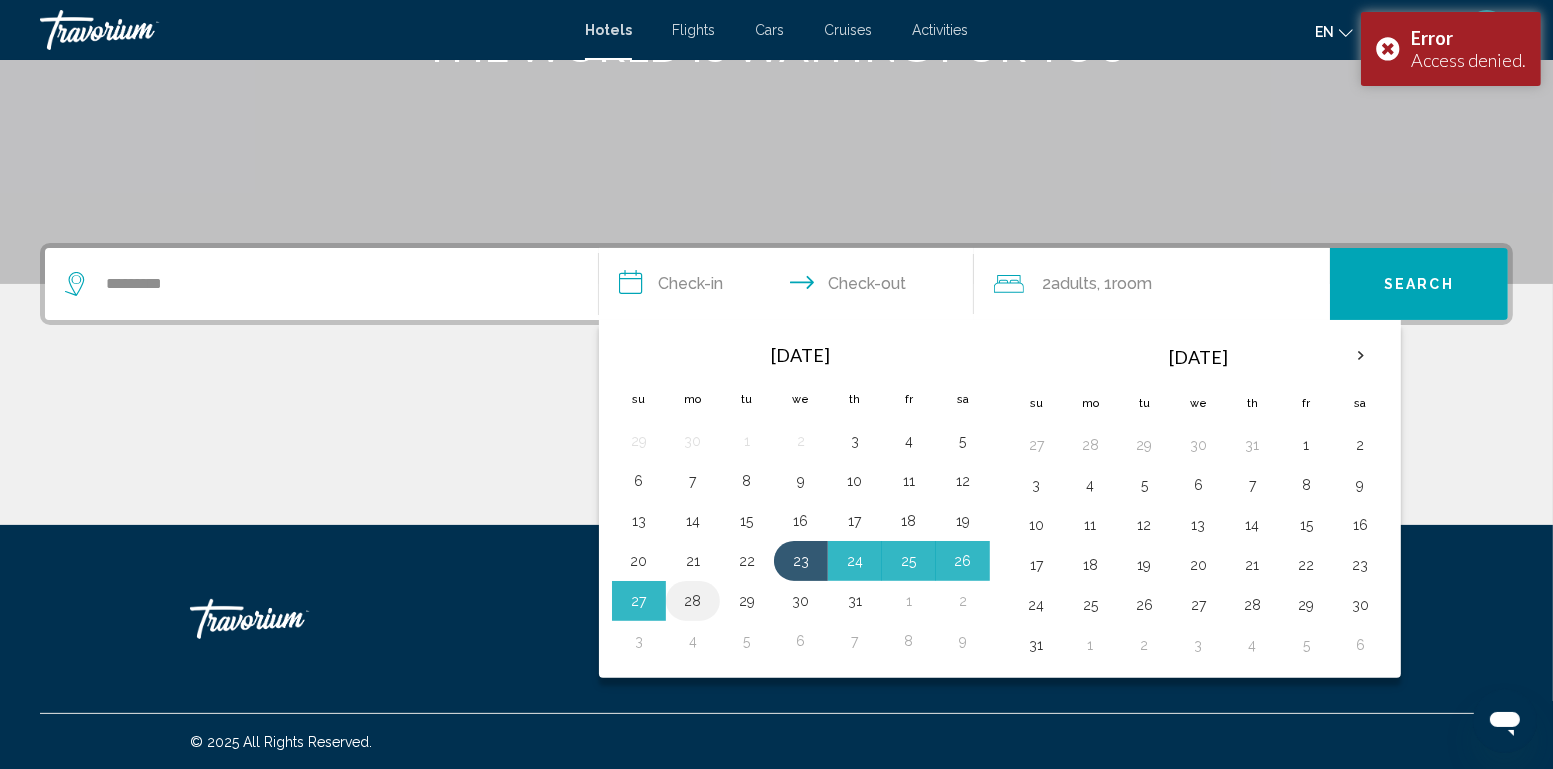 click on "28" at bounding box center (693, 601) 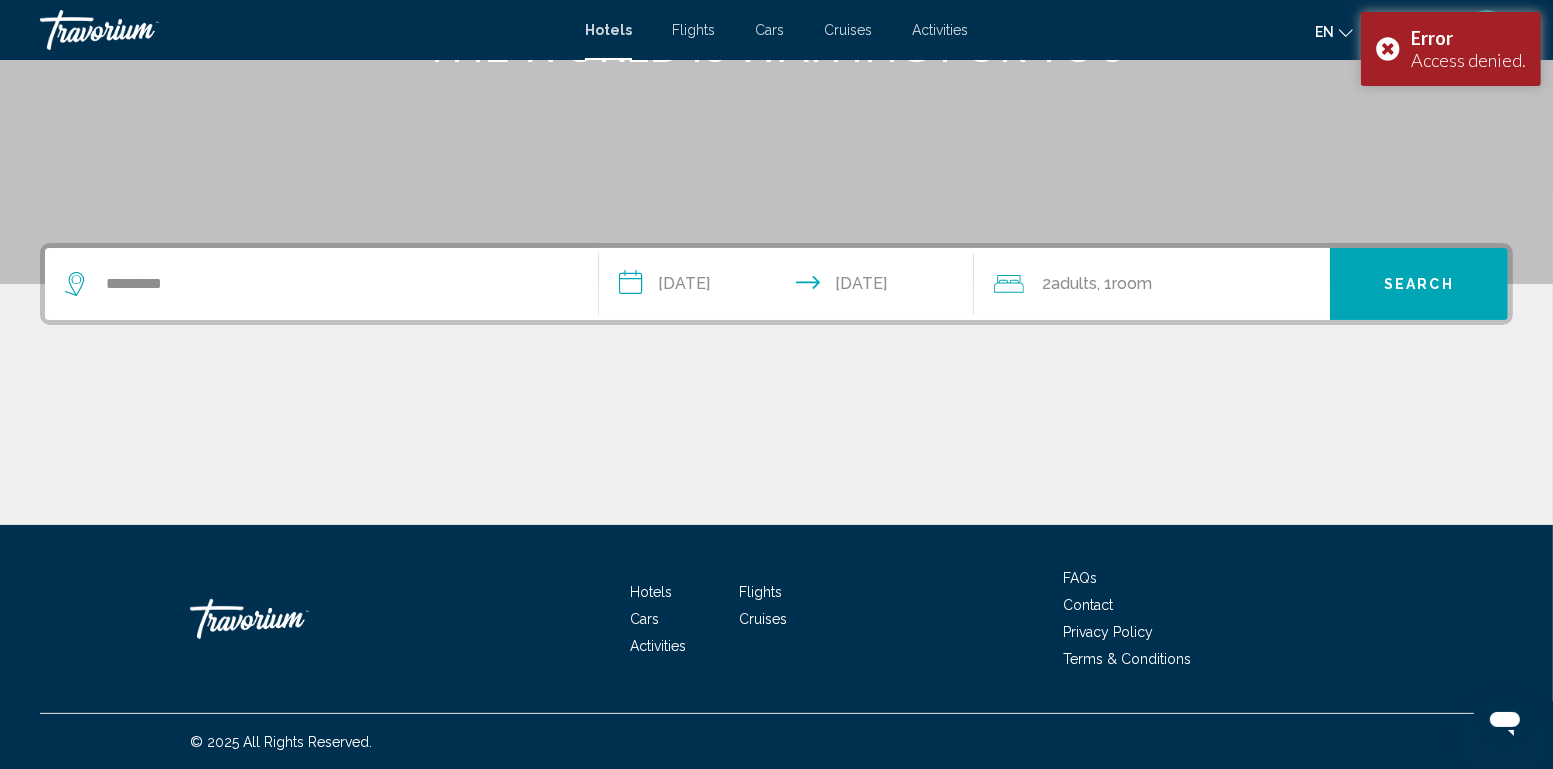 click on "Search" at bounding box center [1419, 285] 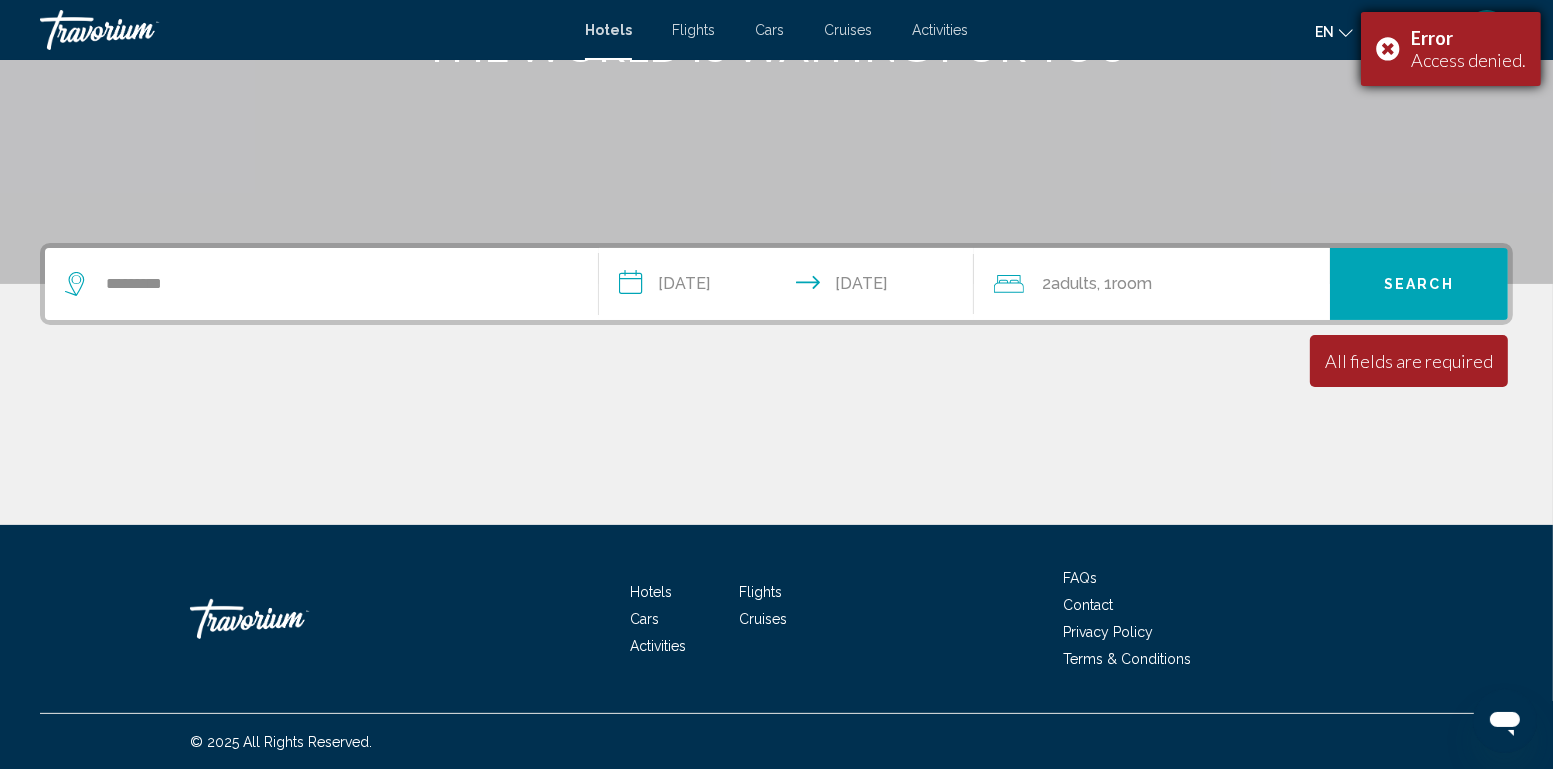 click on "Error   Access denied." at bounding box center (1451, 49) 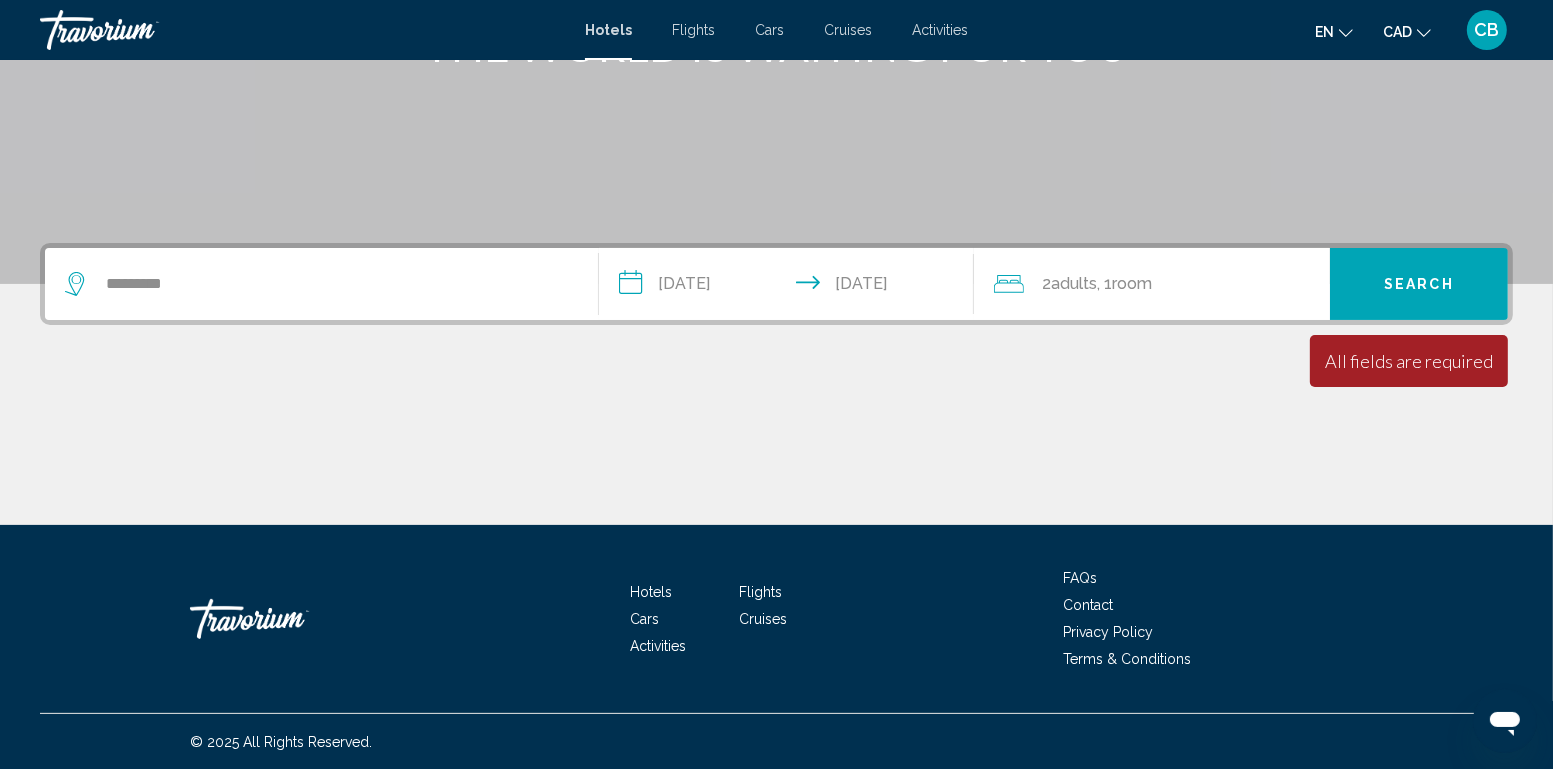 click on "Search" at bounding box center (1419, 285) 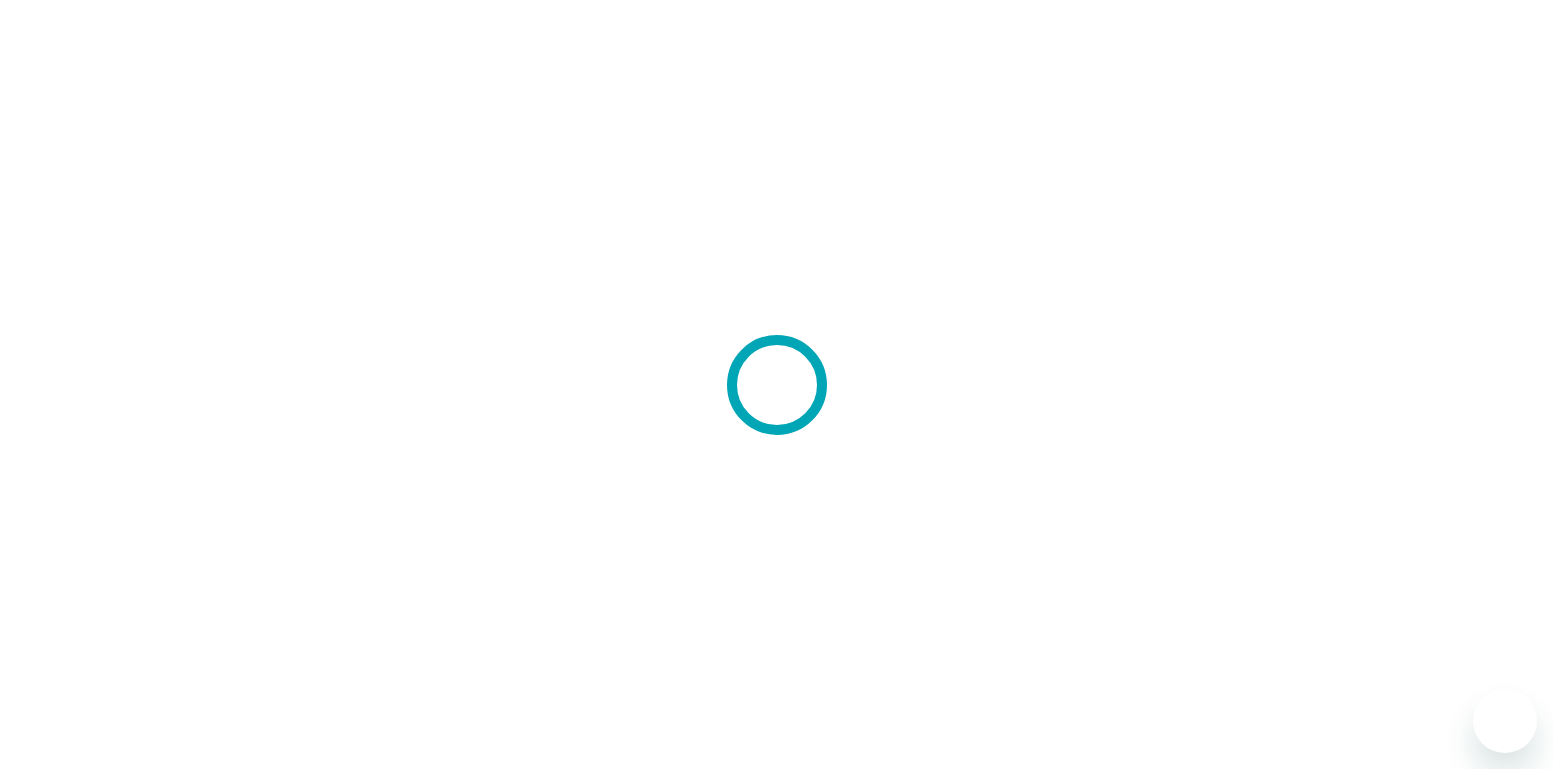 scroll, scrollTop: 0, scrollLeft: 0, axis: both 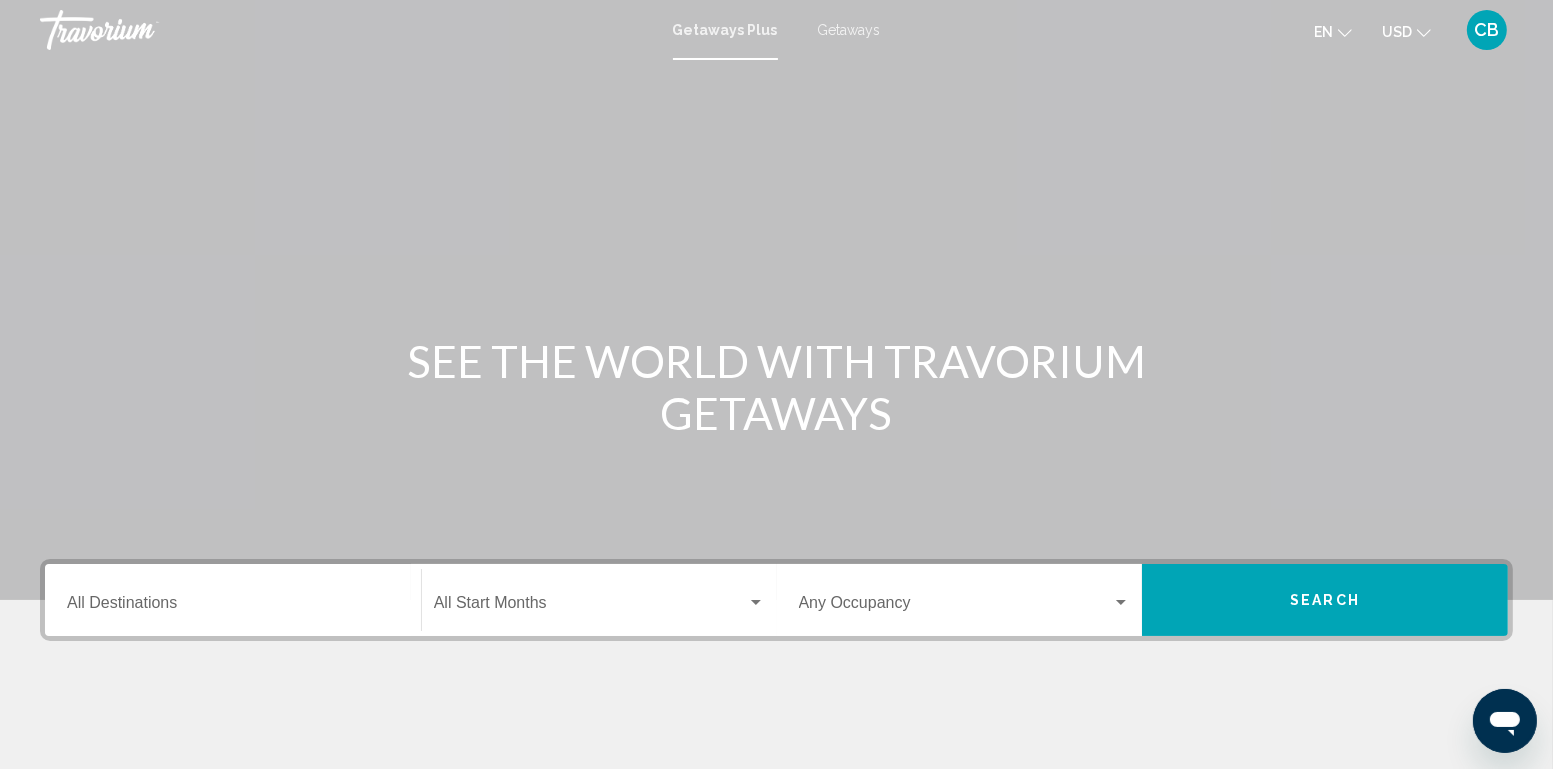 click on "Destination All Destinations" at bounding box center [233, 607] 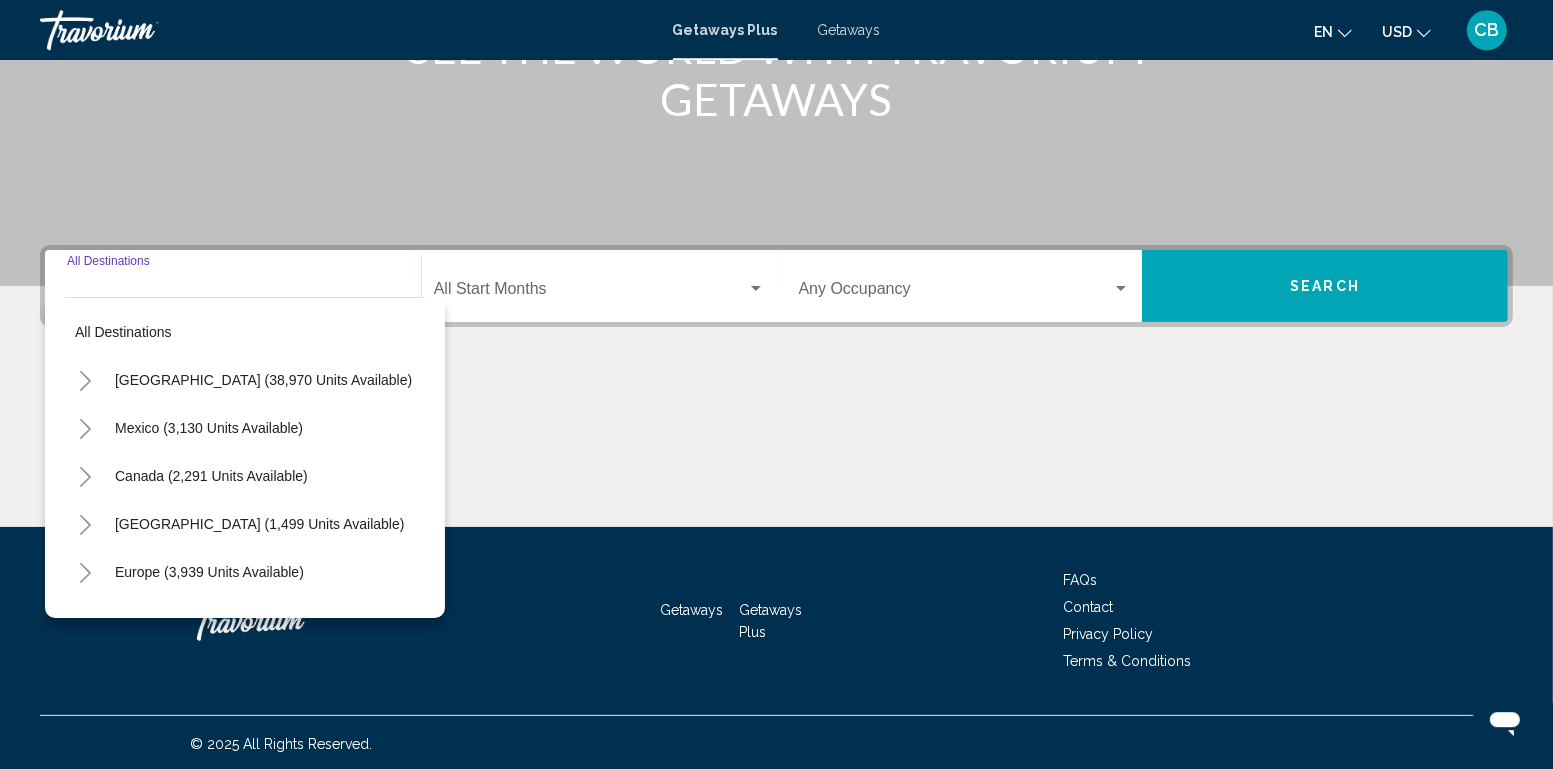 scroll, scrollTop: 316, scrollLeft: 0, axis: vertical 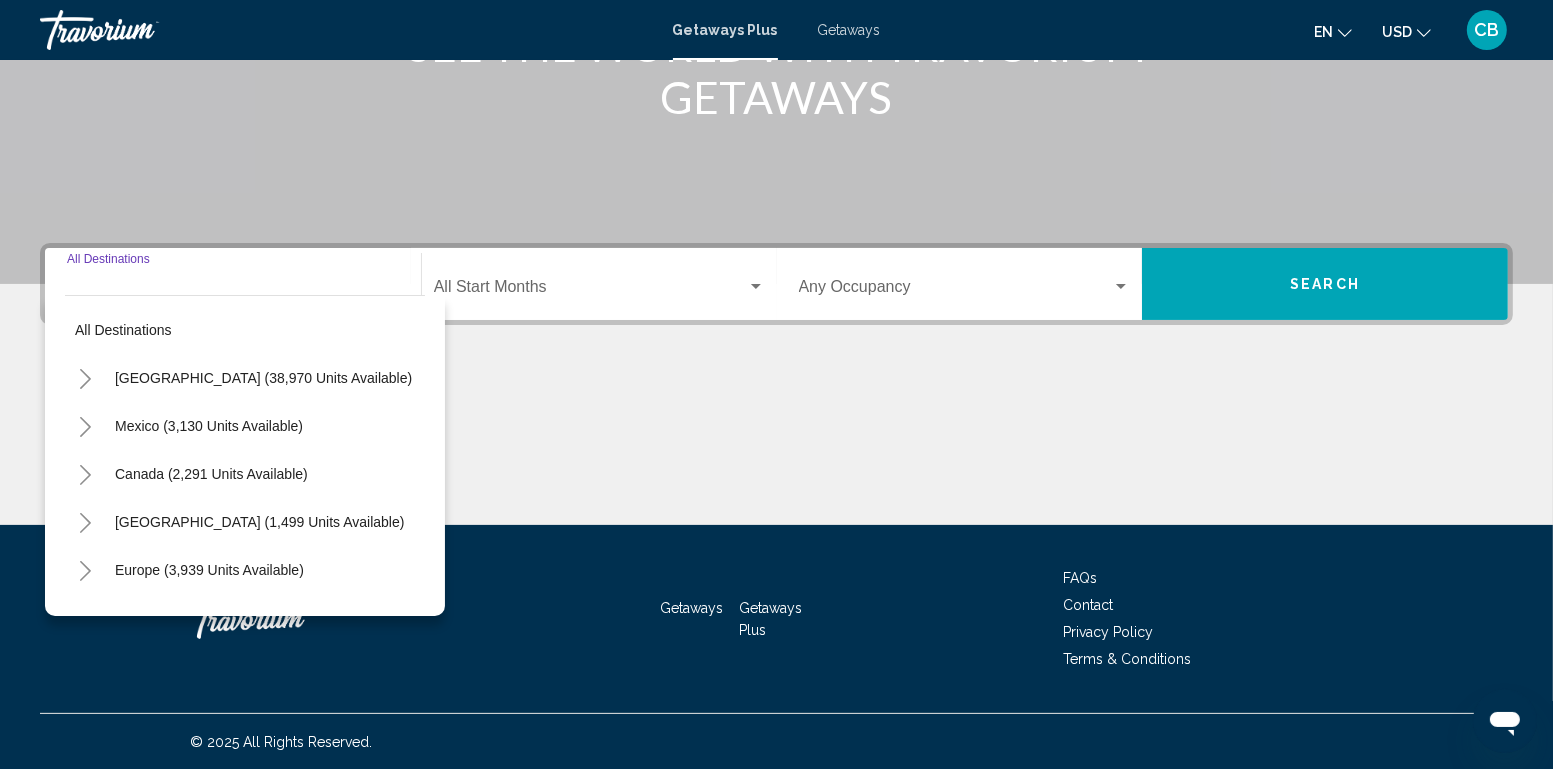 click 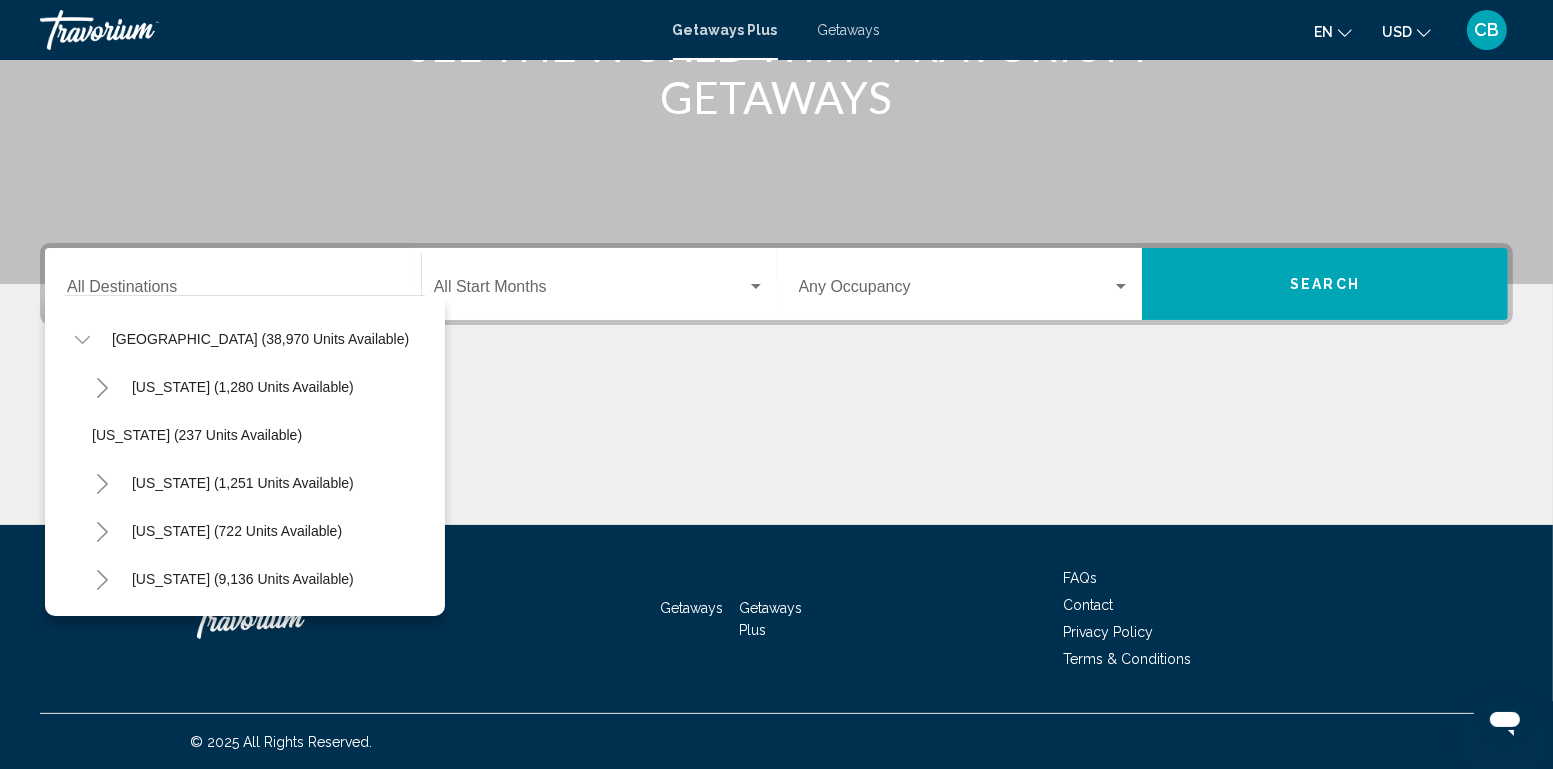 scroll, scrollTop: 0, scrollLeft: 3, axis: horizontal 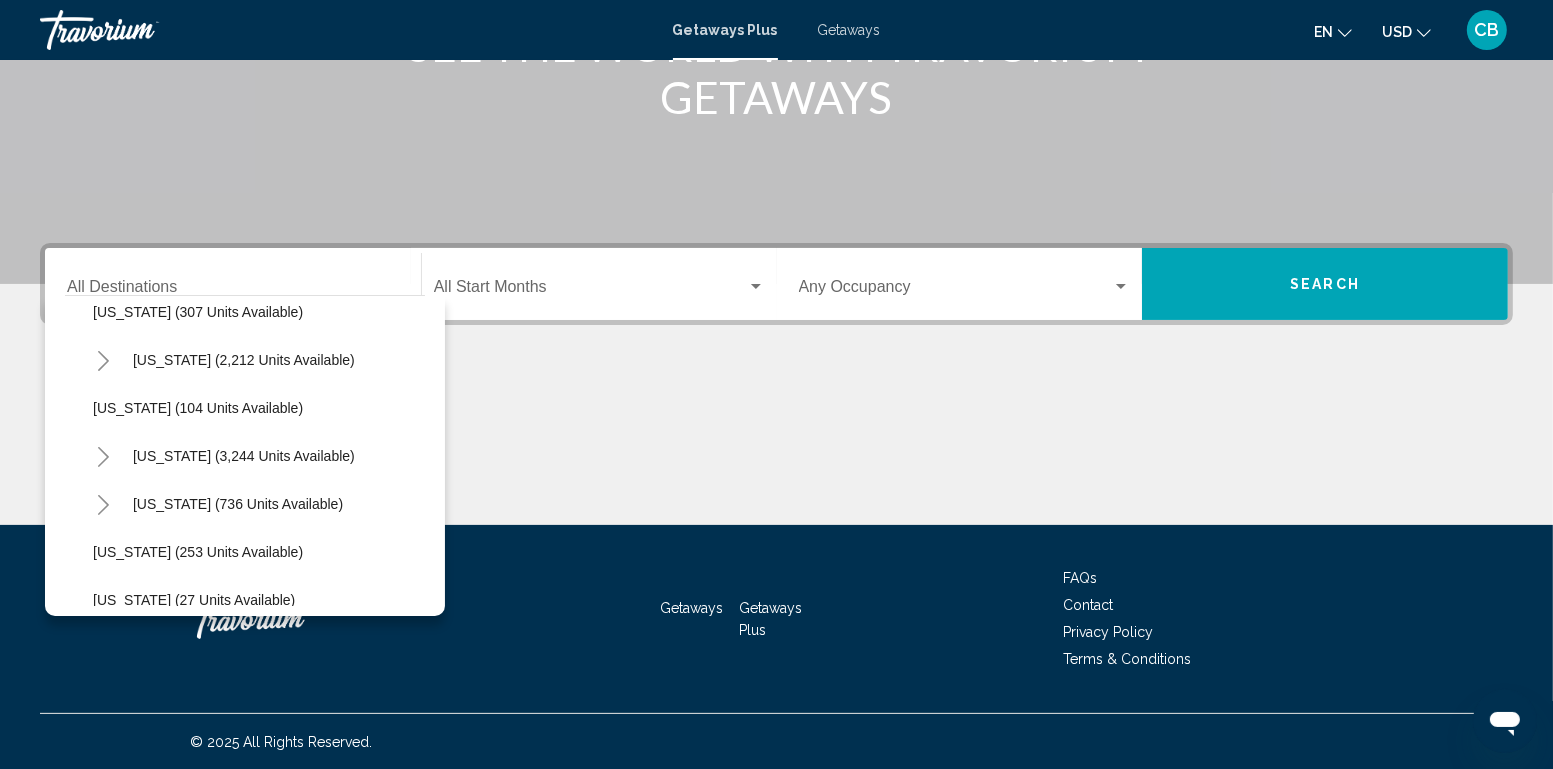 click 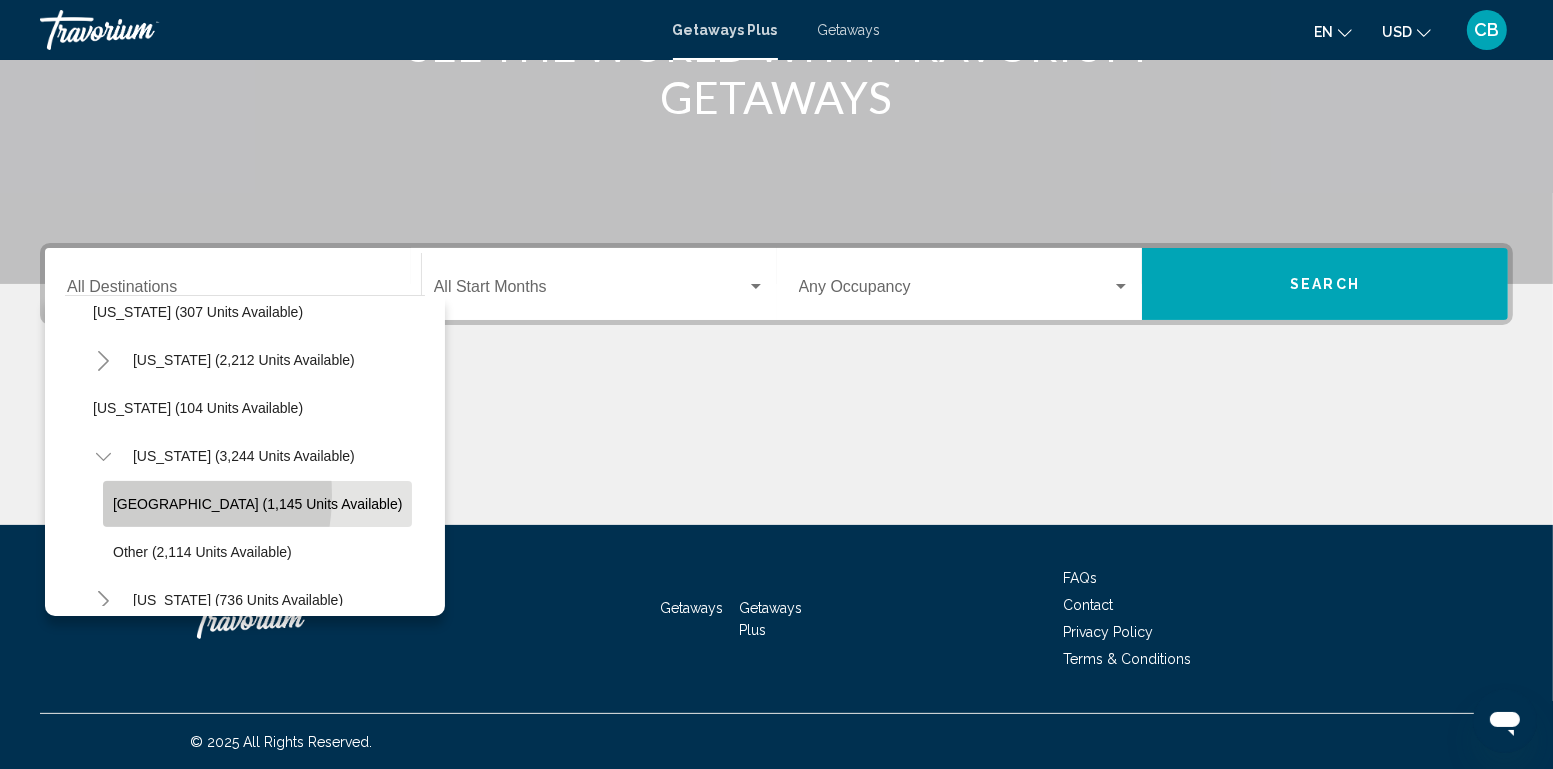 click on "Las Vegas (1,145 units available)" 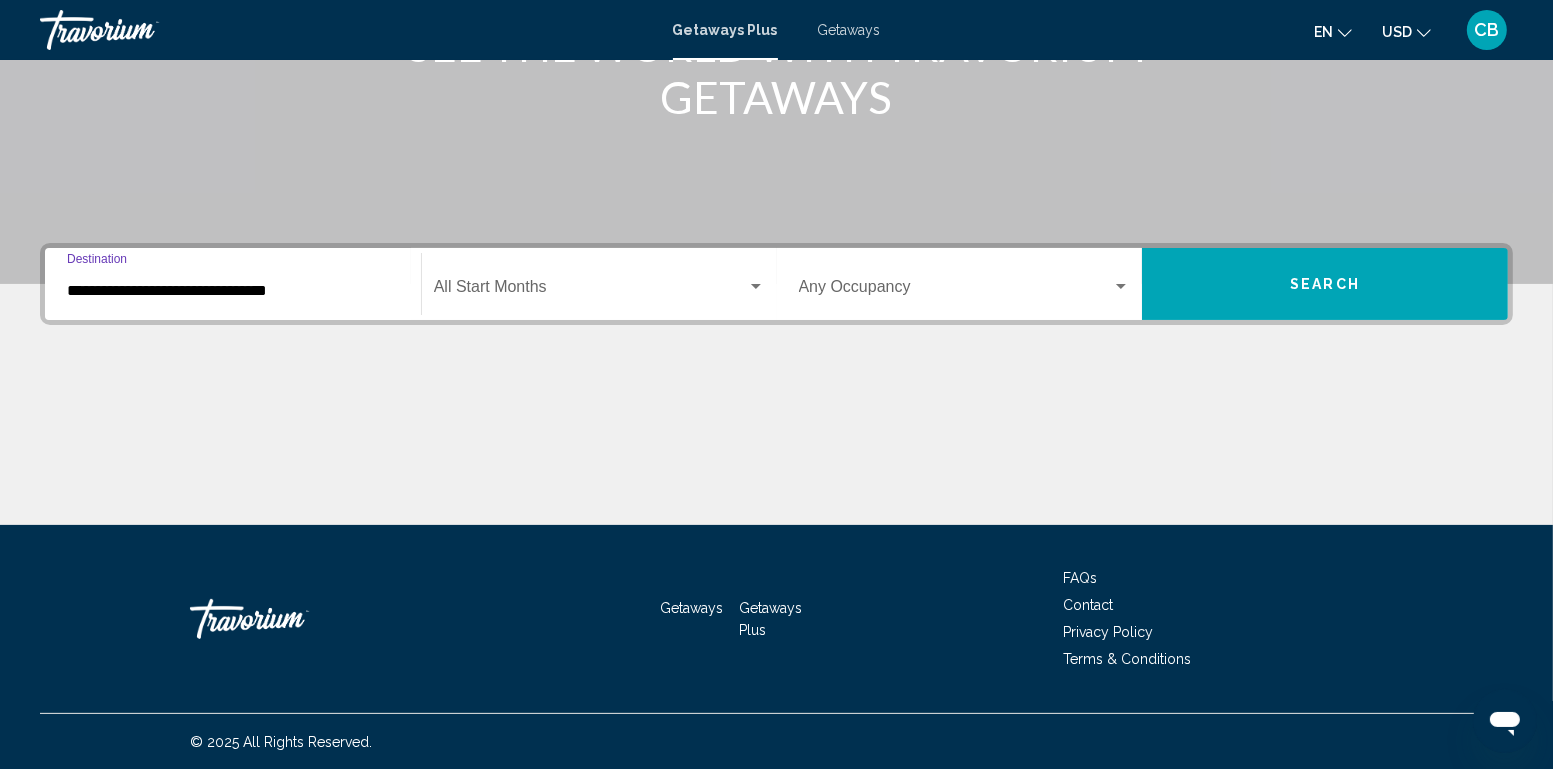 click on "Start Month All Start Months" 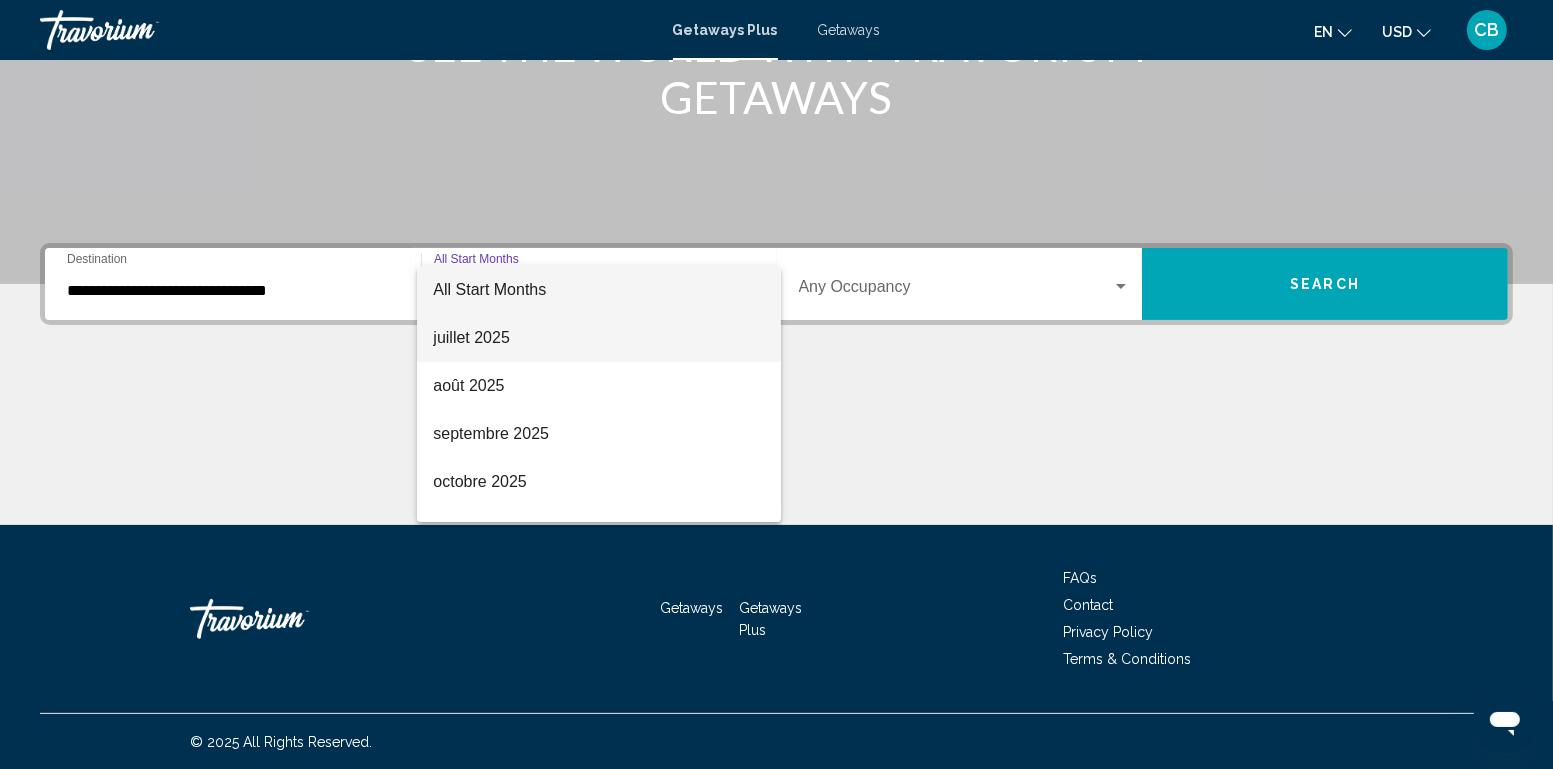 click on "juillet 2025" at bounding box center [598, 338] 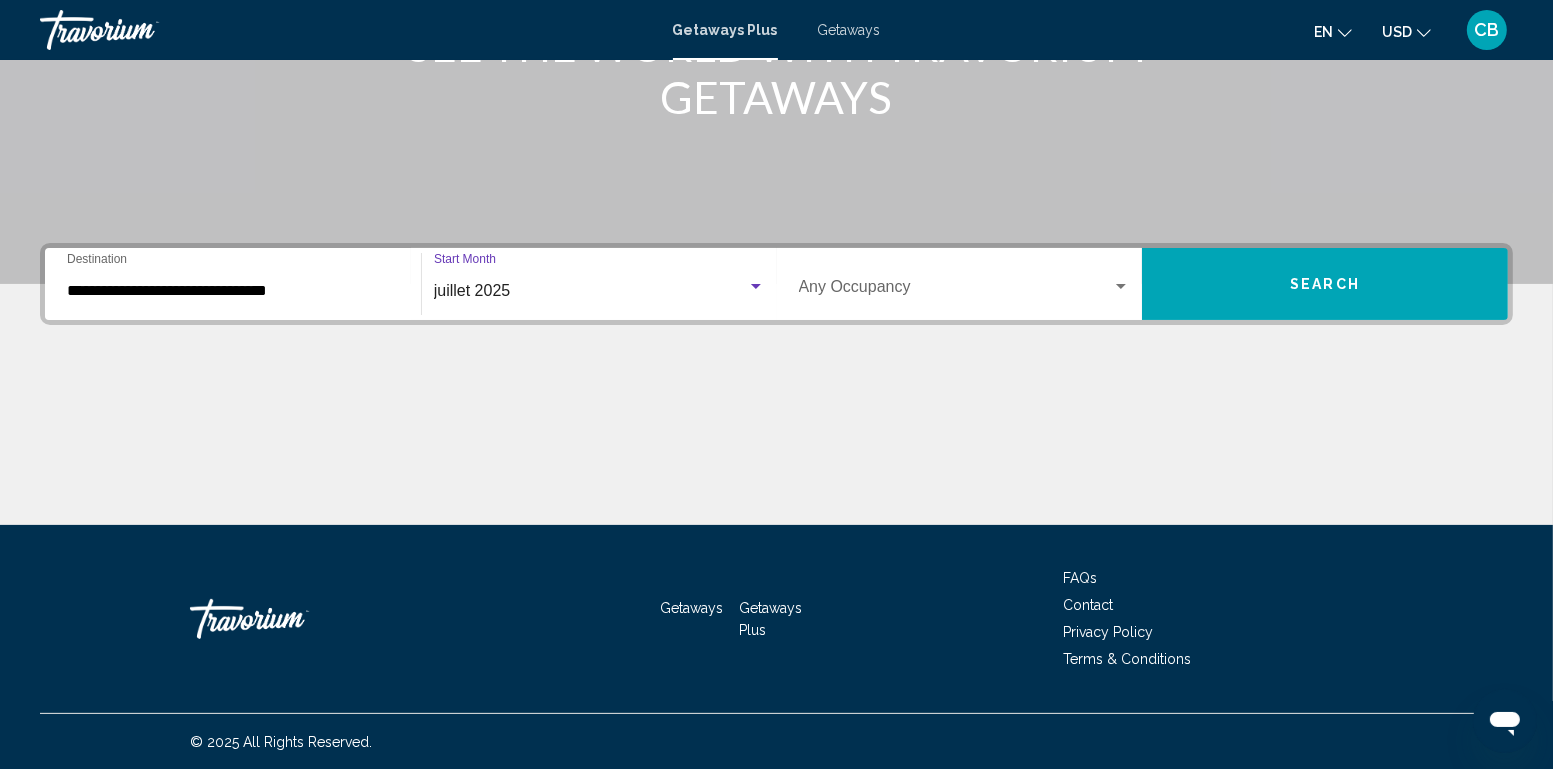 click on "Occupancy Any Occupancy" at bounding box center (965, 284) 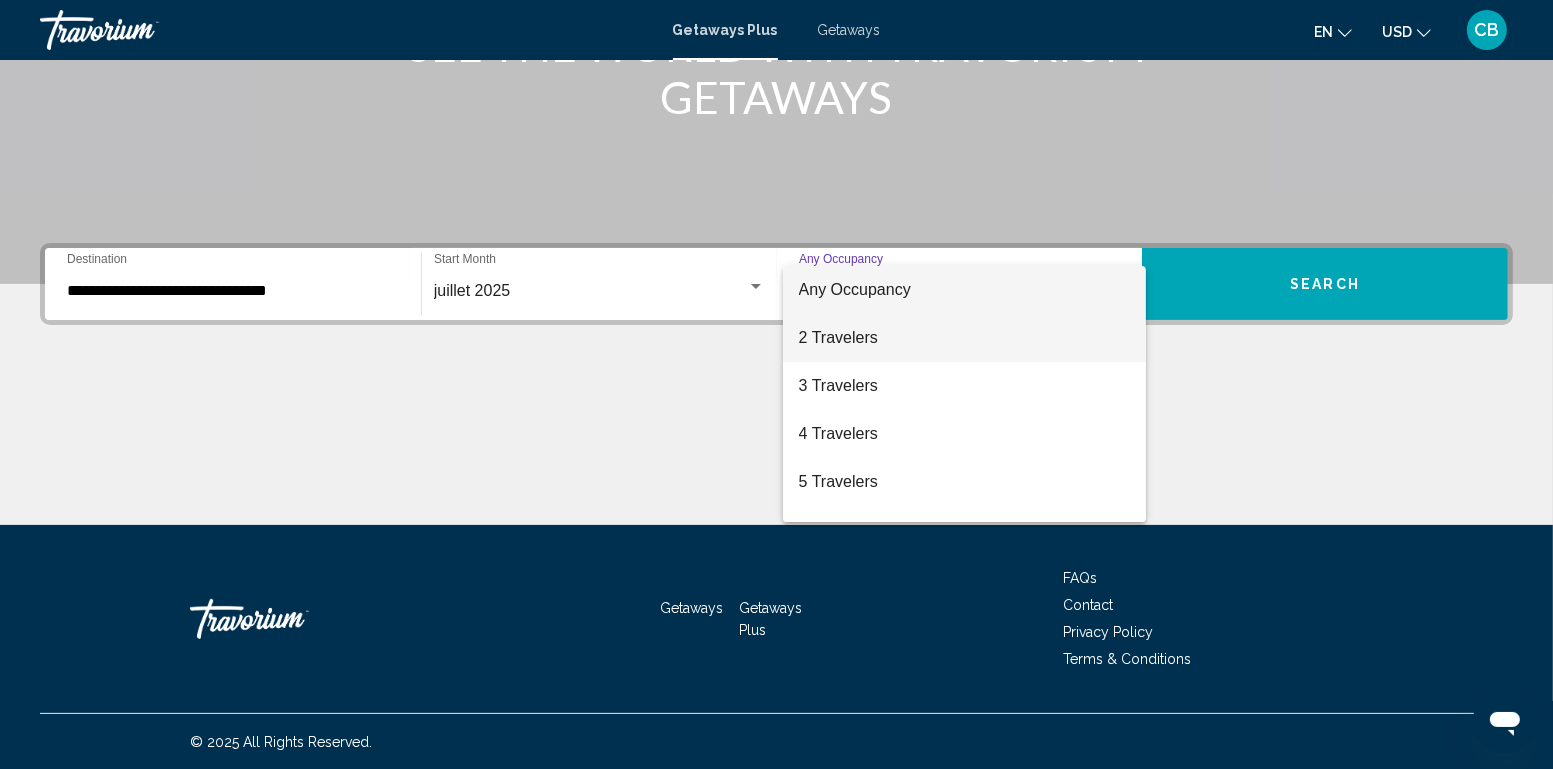 click on "2 Travelers" at bounding box center [965, 338] 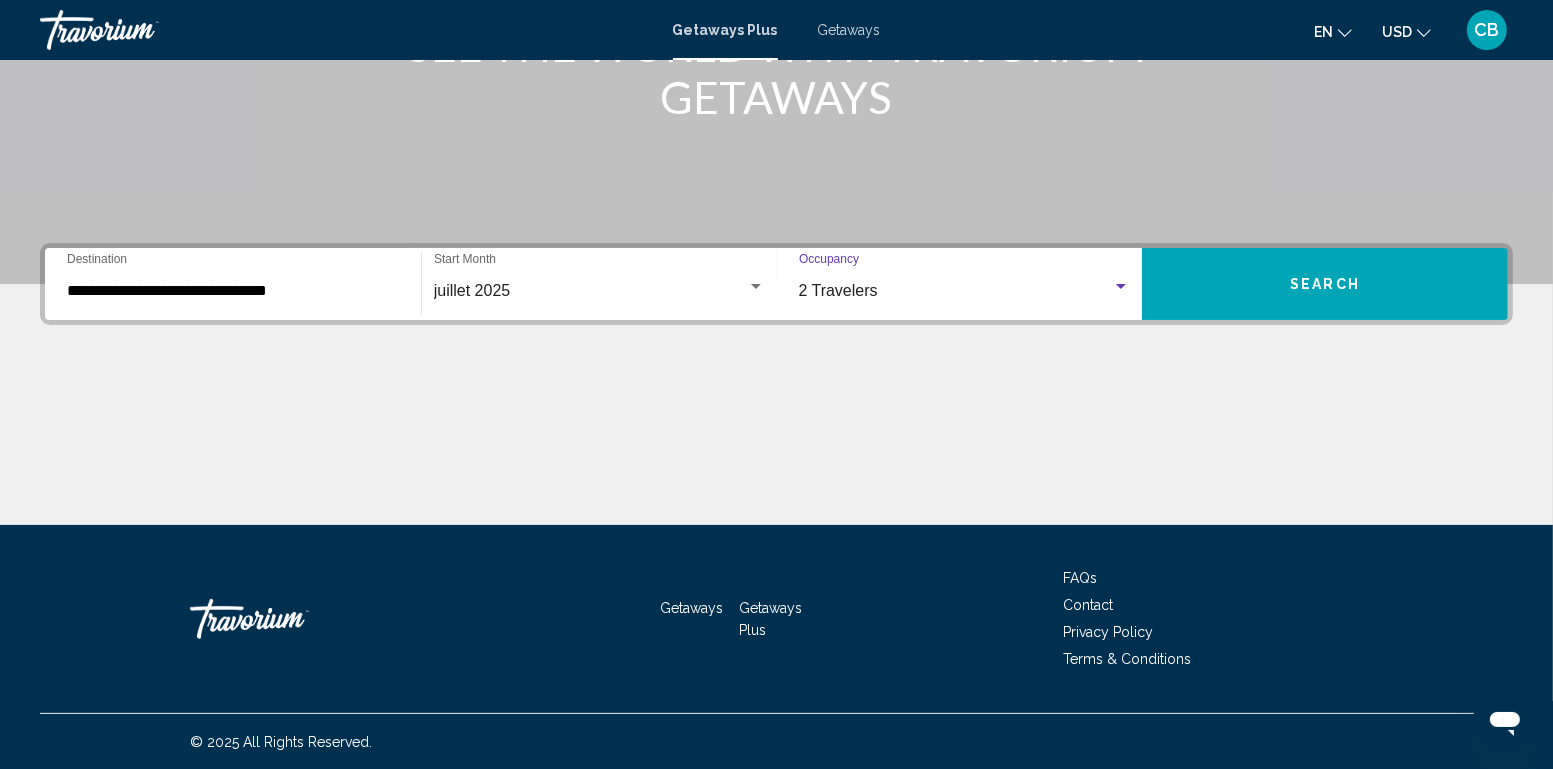 click 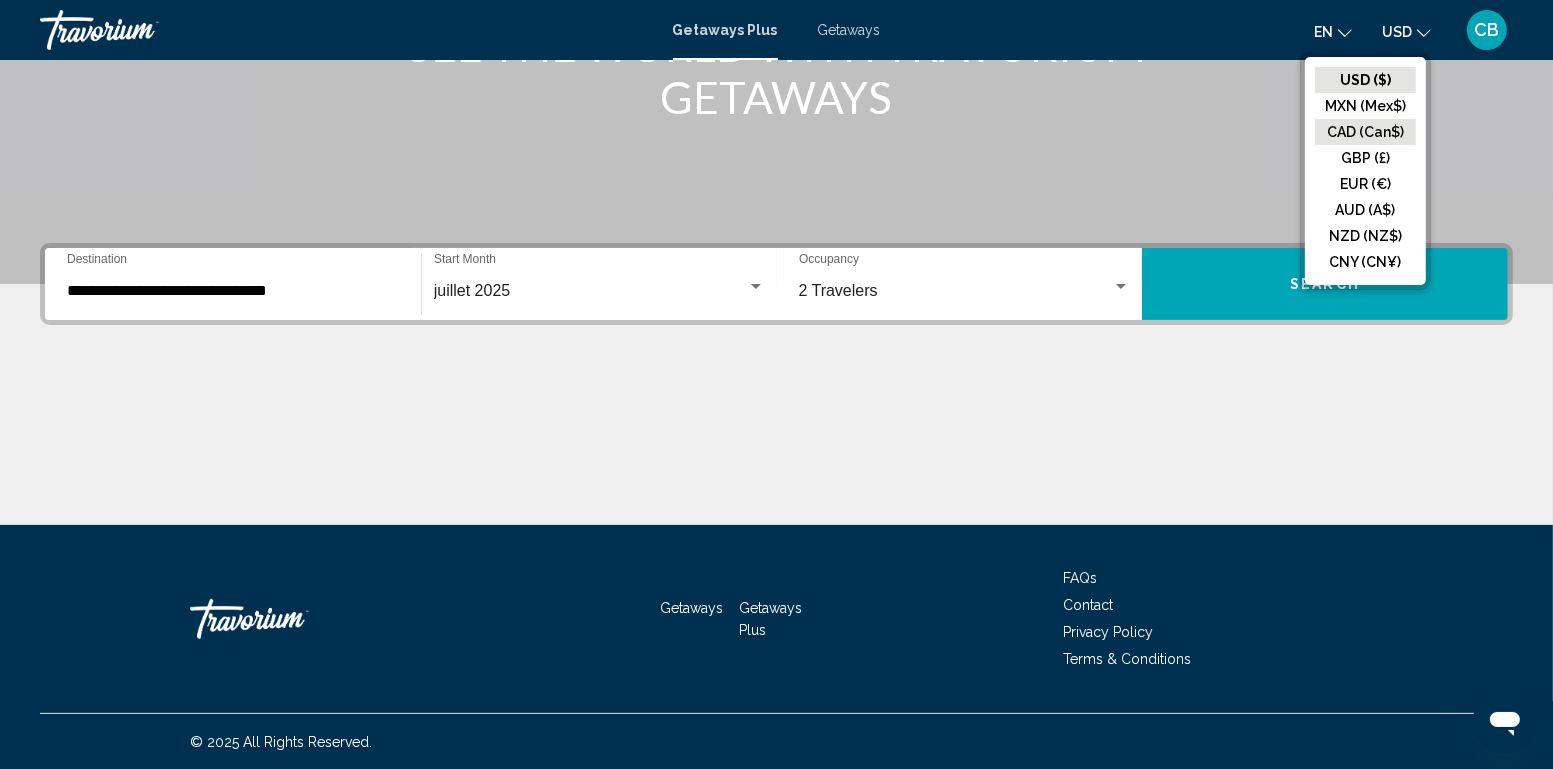 click on "CAD (Can$)" 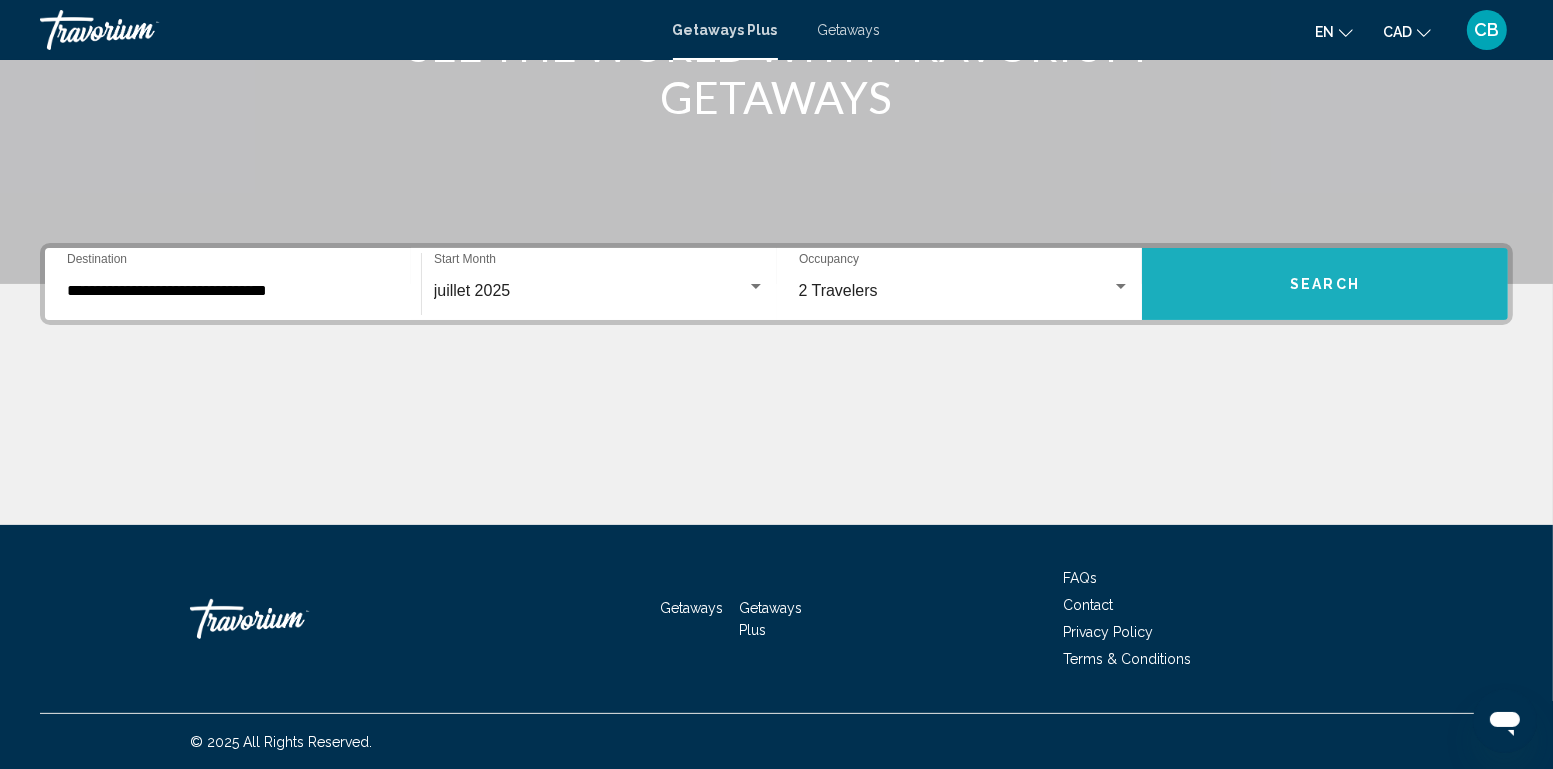 click on "Search" at bounding box center [1325, 285] 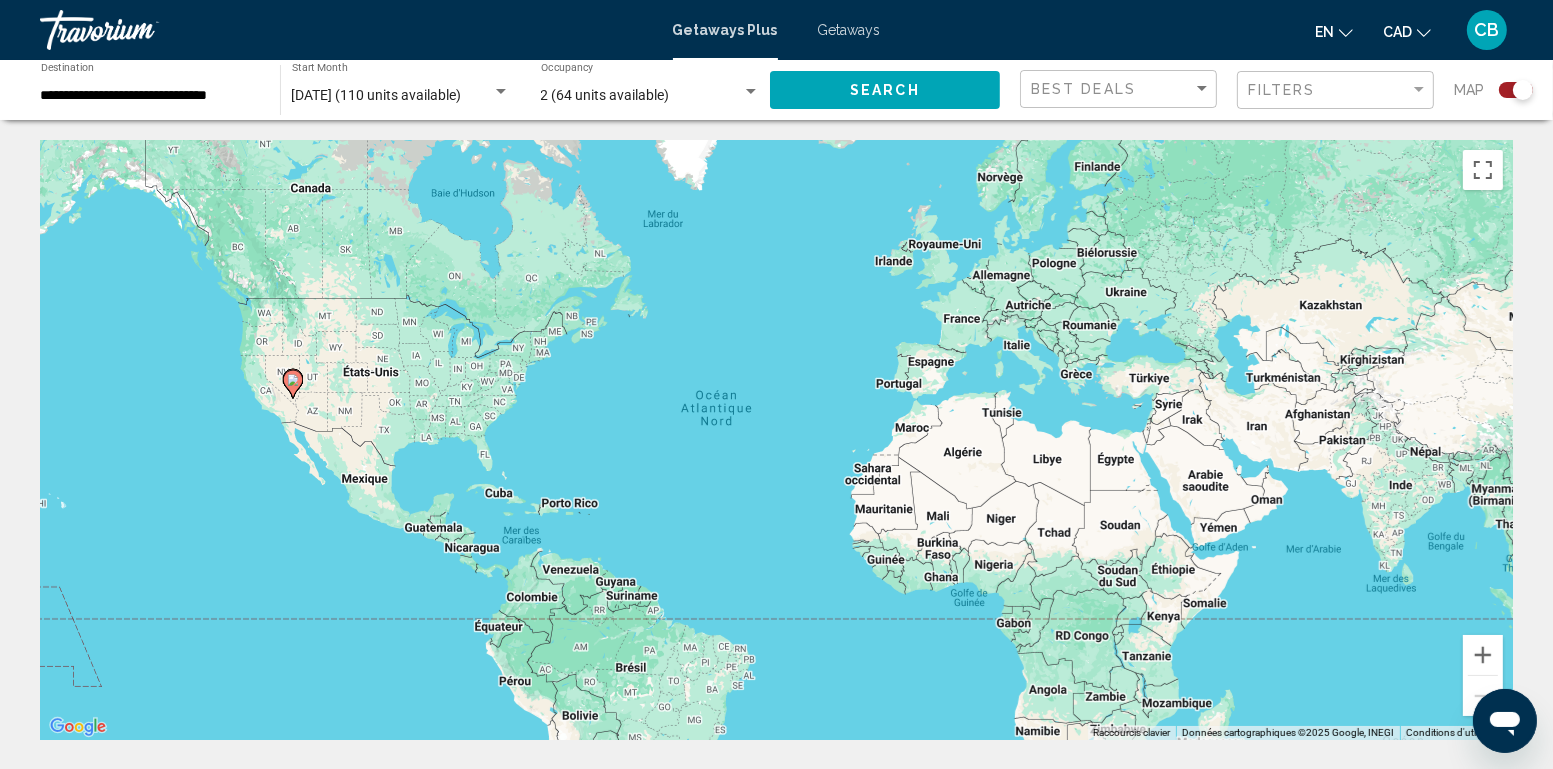 click 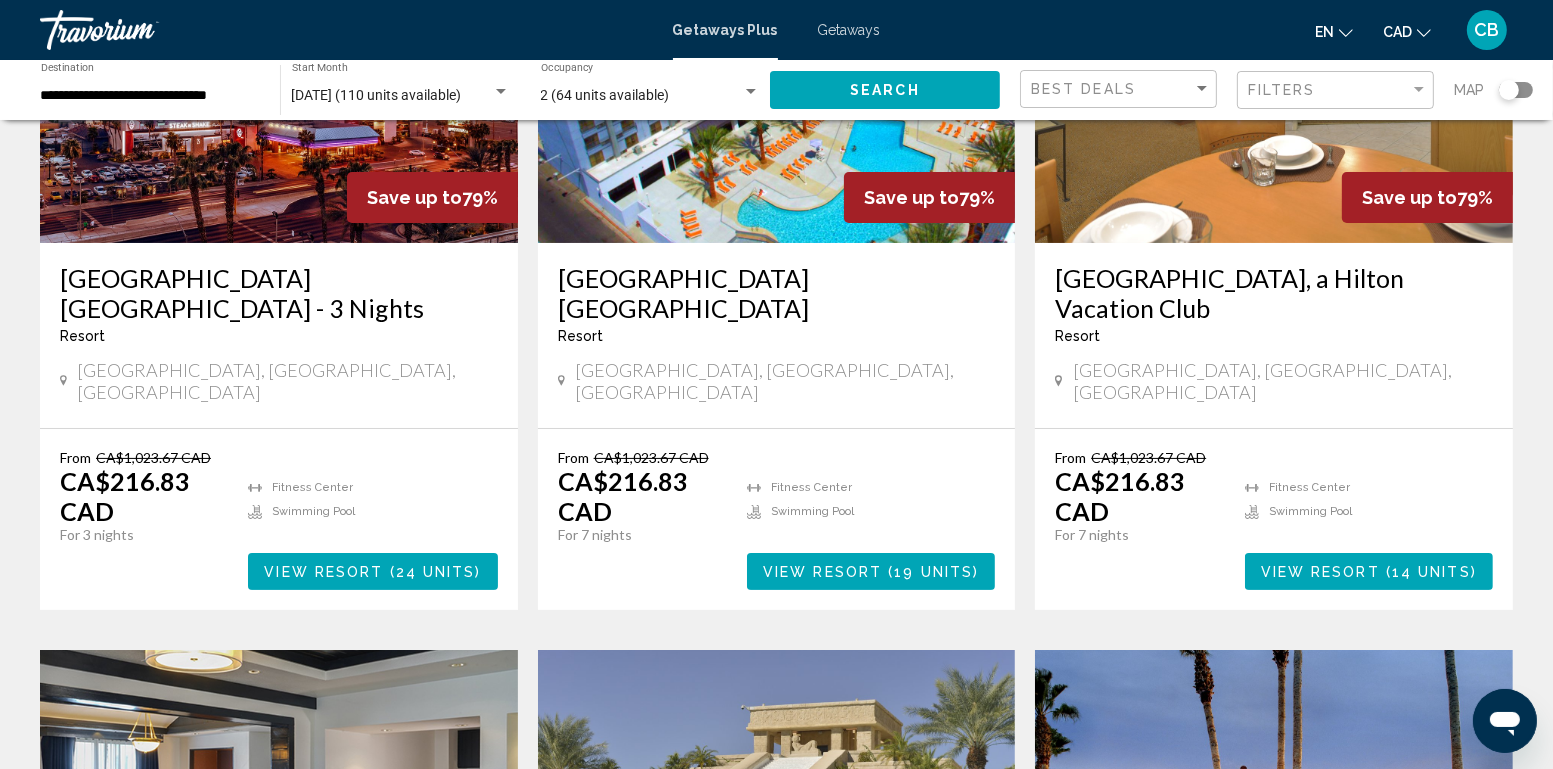 scroll, scrollTop: 0, scrollLeft: 0, axis: both 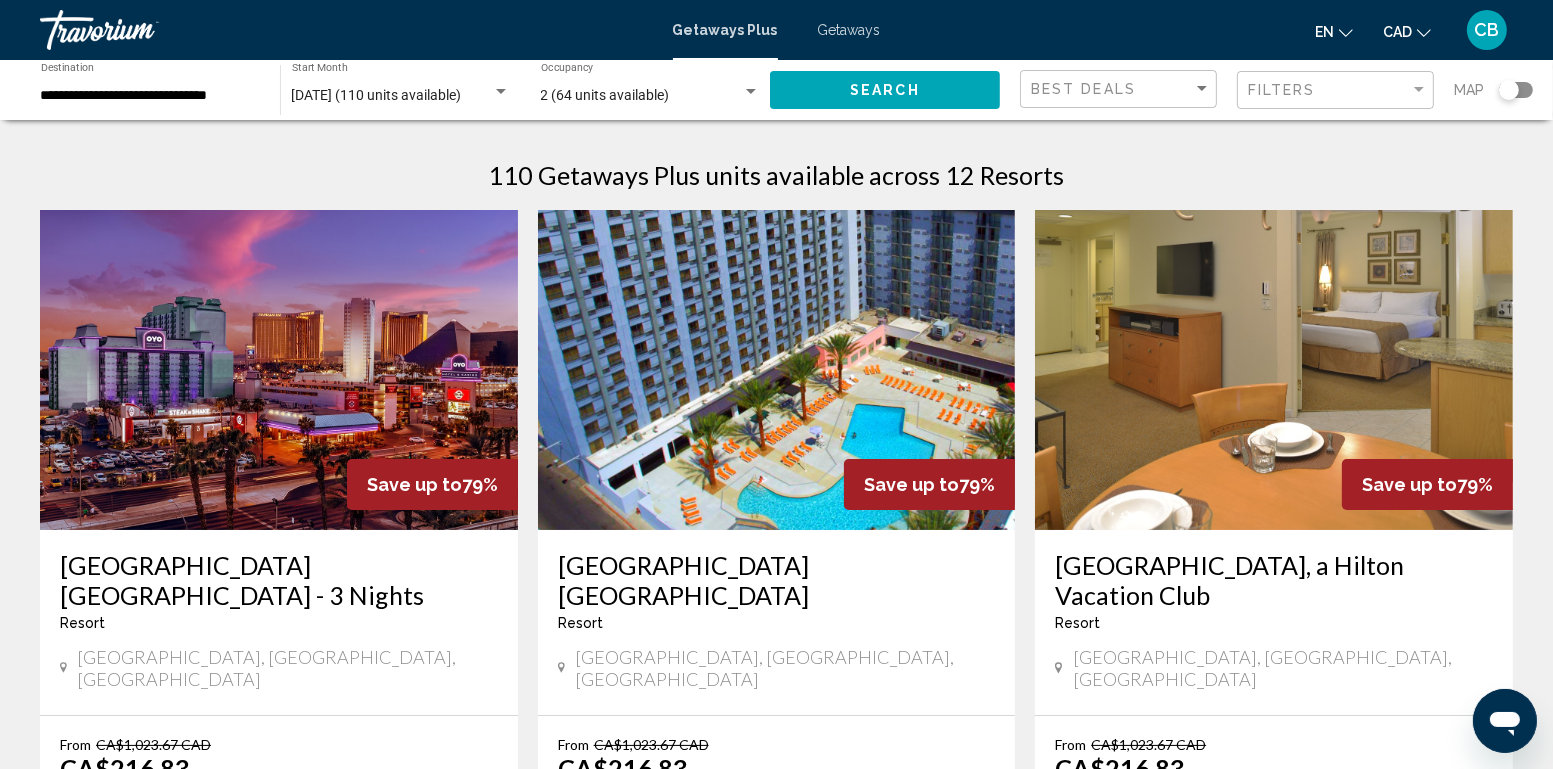 click at bounding box center [279, 370] 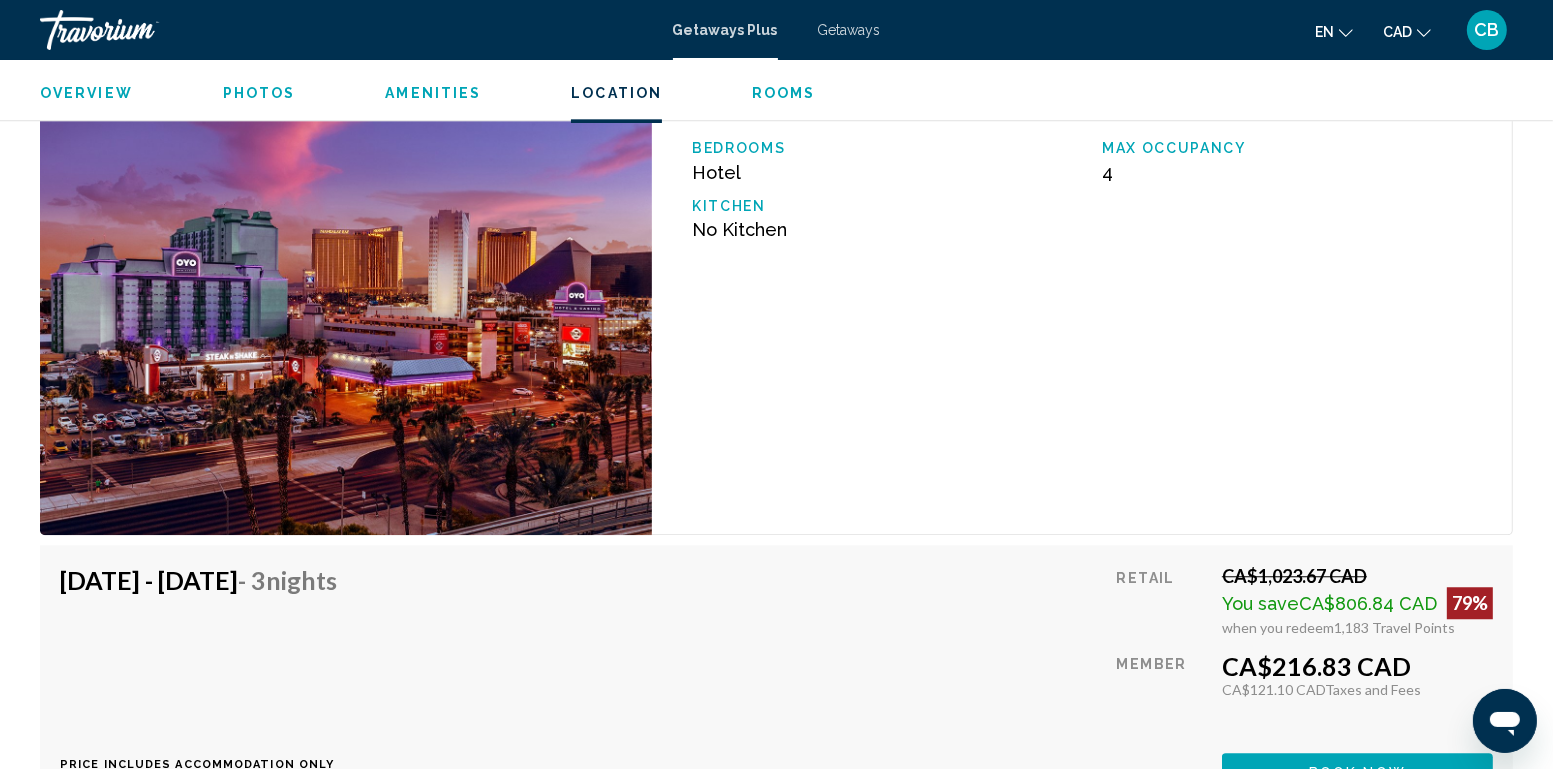 scroll, scrollTop: 5057, scrollLeft: 0, axis: vertical 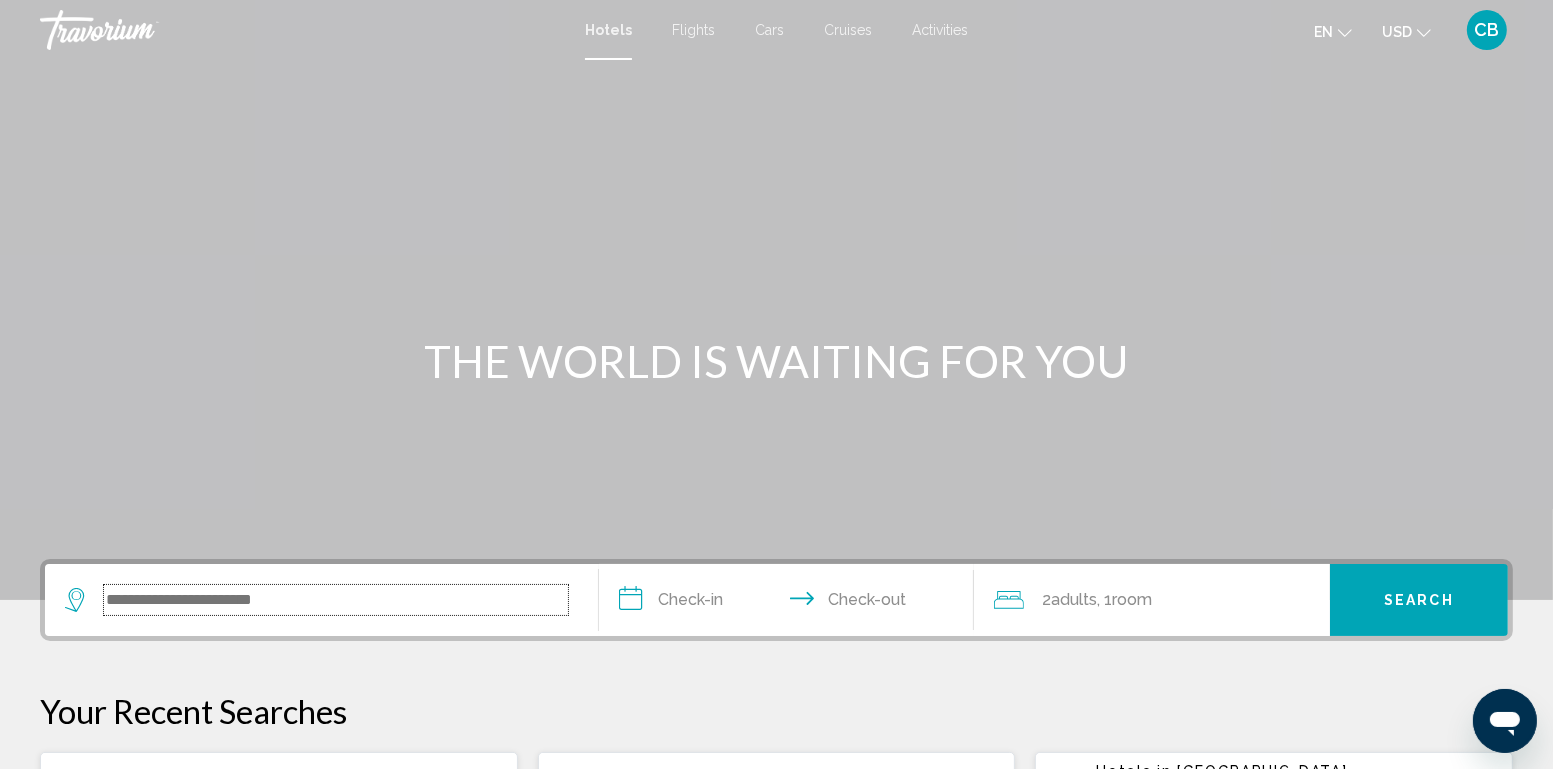 click at bounding box center [336, 600] 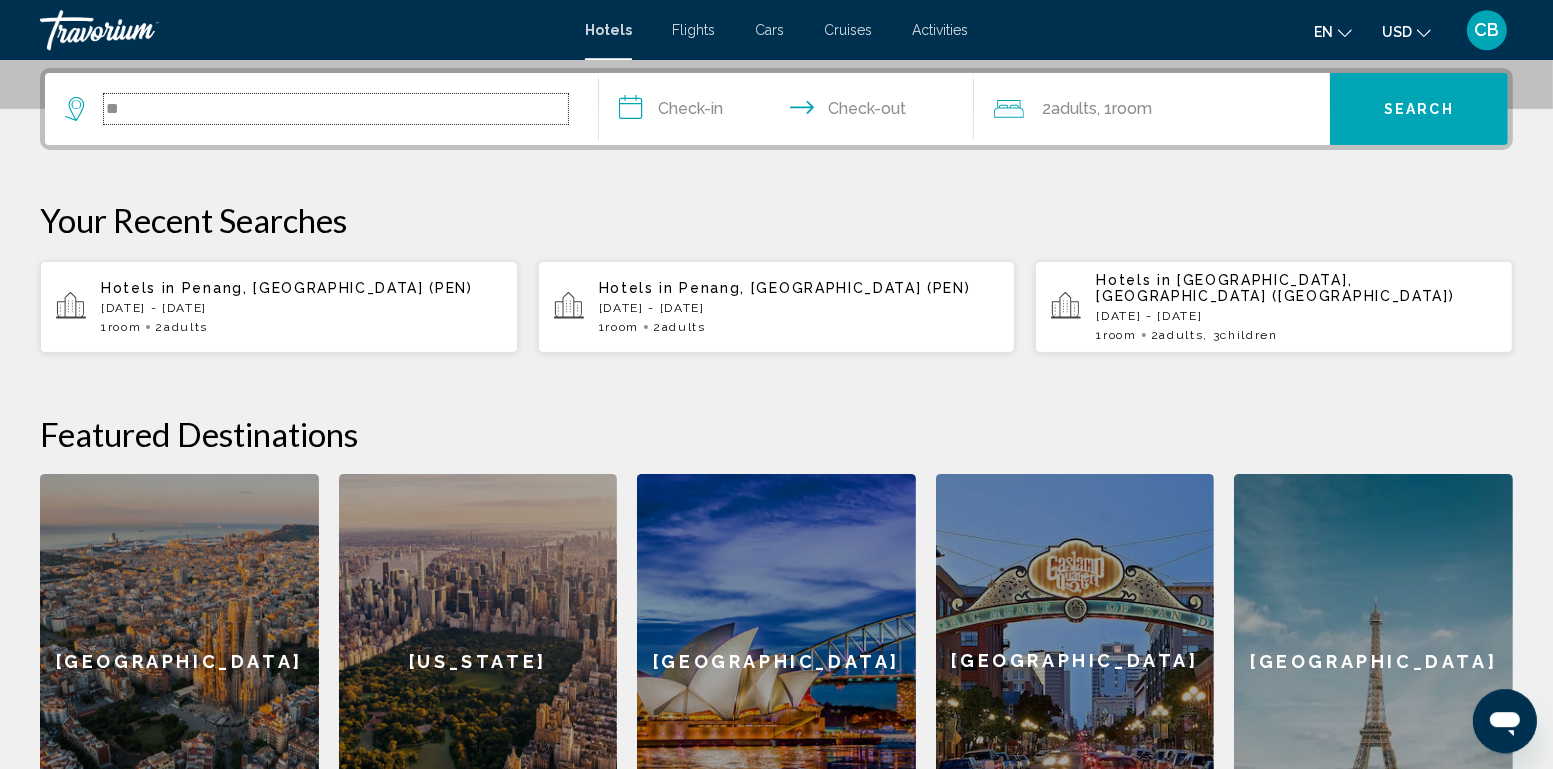 scroll, scrollTop: 493, scrollLeft: 0, axis: vertical 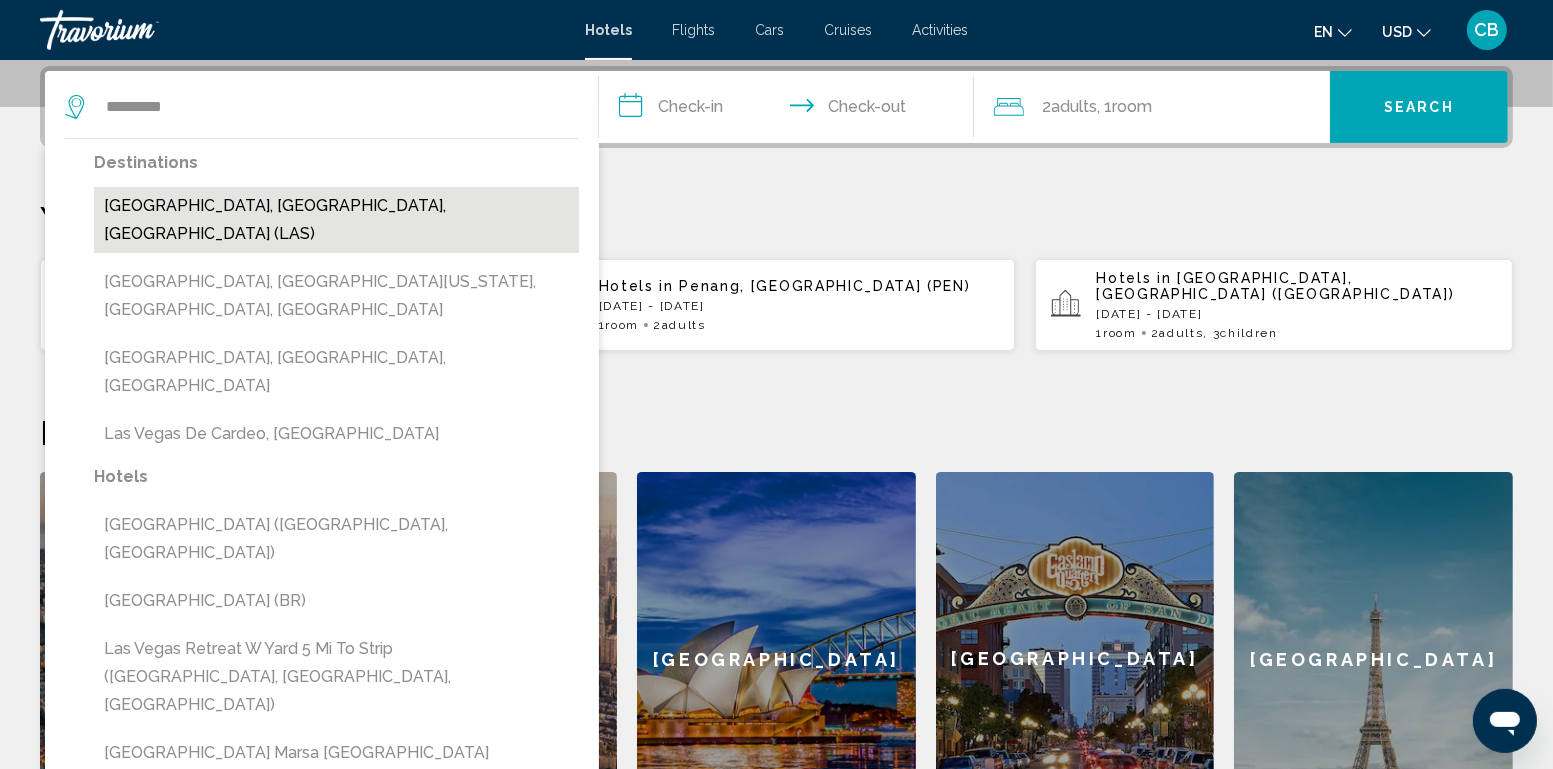 click on "[GEOGRAPHIC_DATA], [GEOGRAPHIC_DATA], [GEOGRAPHIC_DATA] (LAS)" at bounding box center (336, 220) 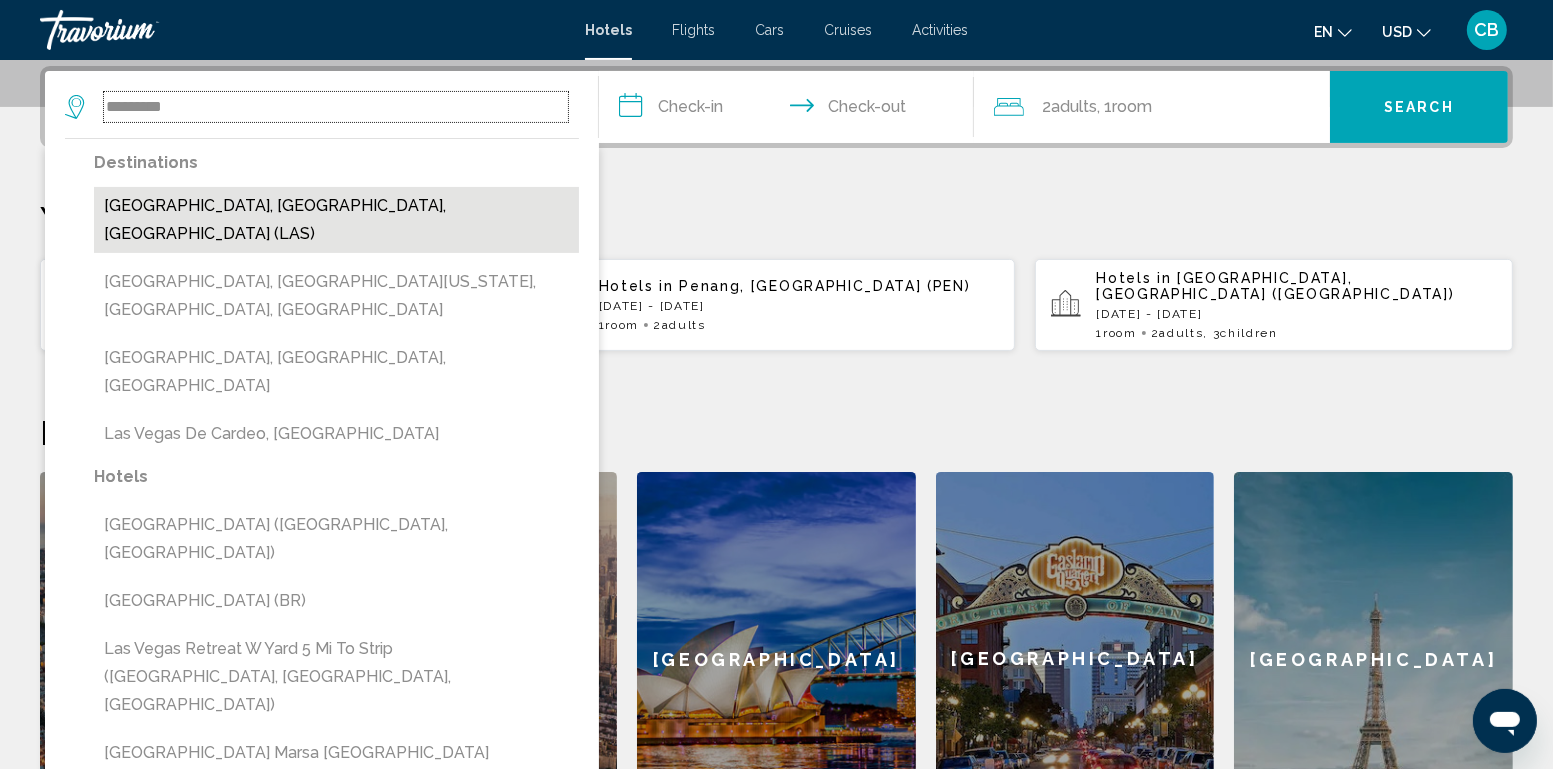 type on "**********" 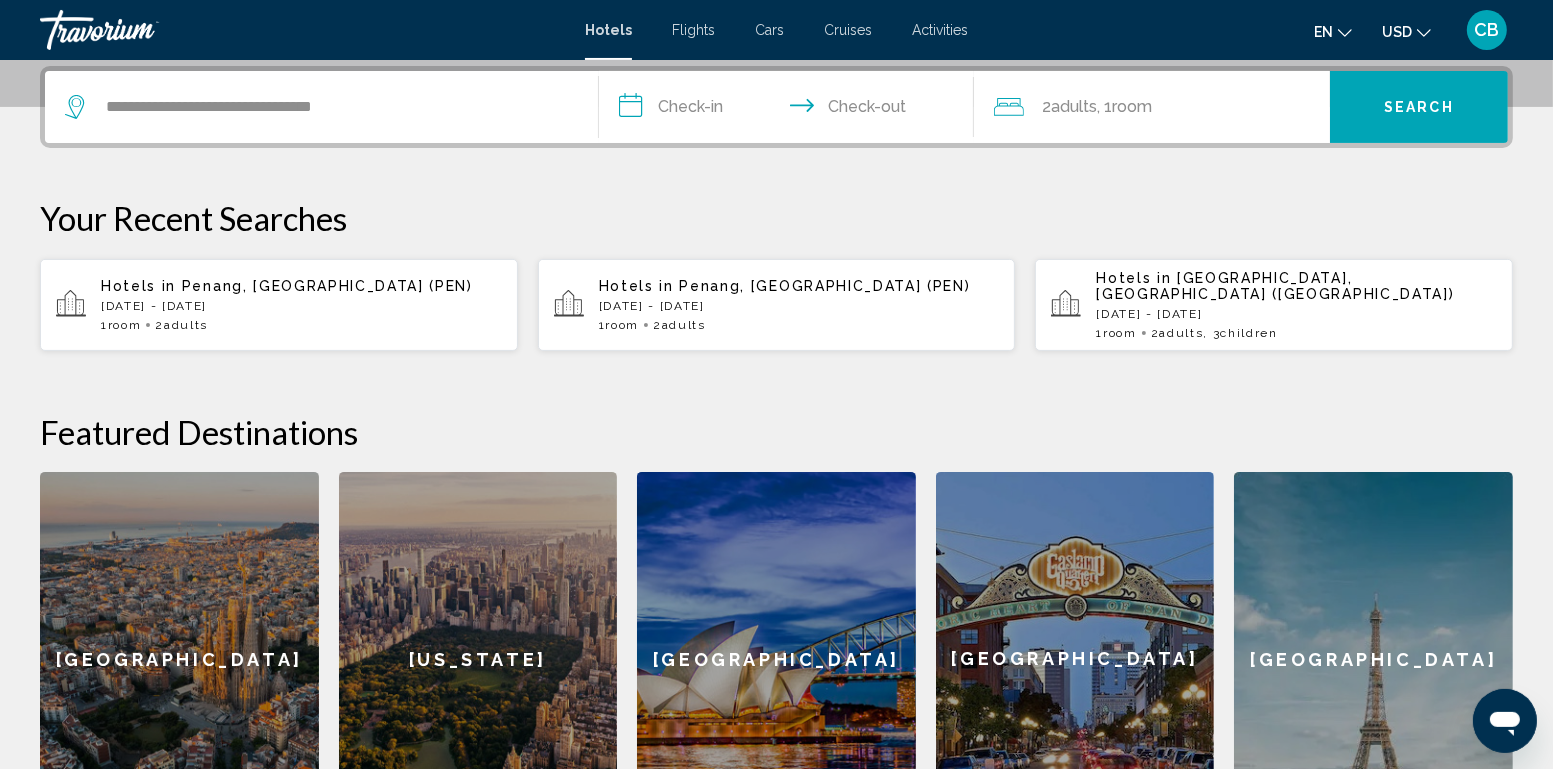 click on "**********" at bounding box center (791, 110) 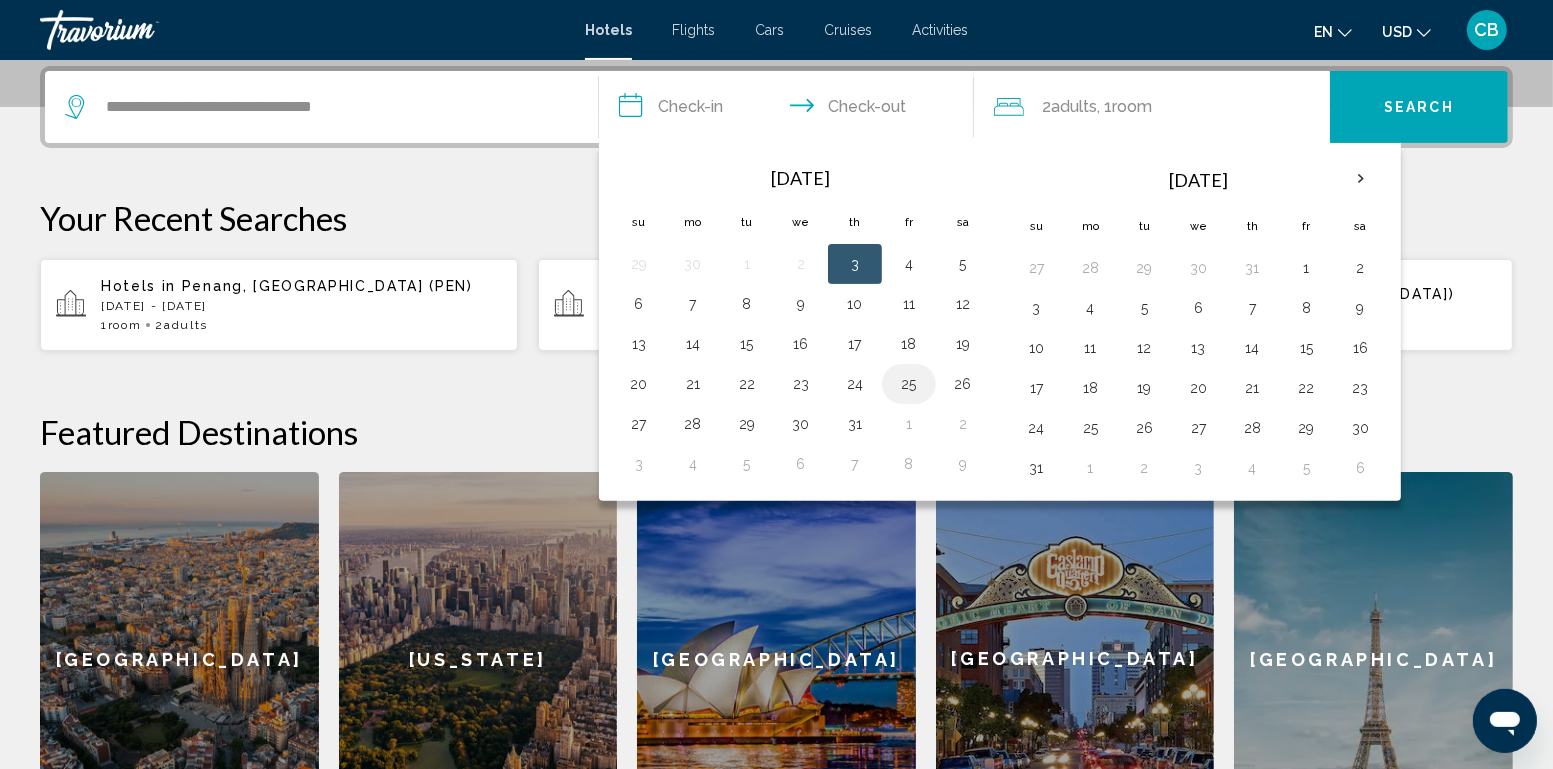 click on "25" at bounding box center [909, 384] 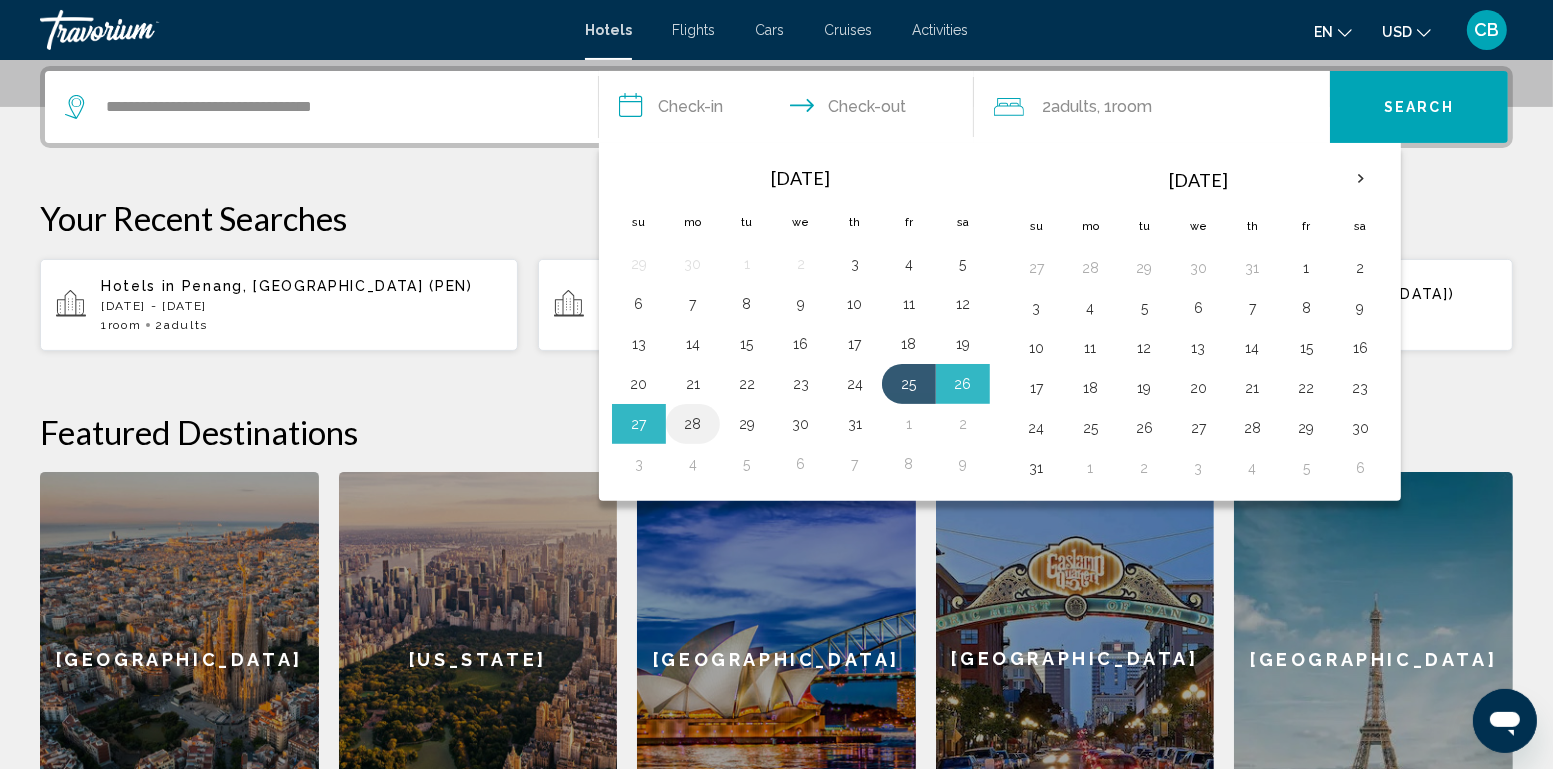 click on "28" at bounding box center (693, 424) 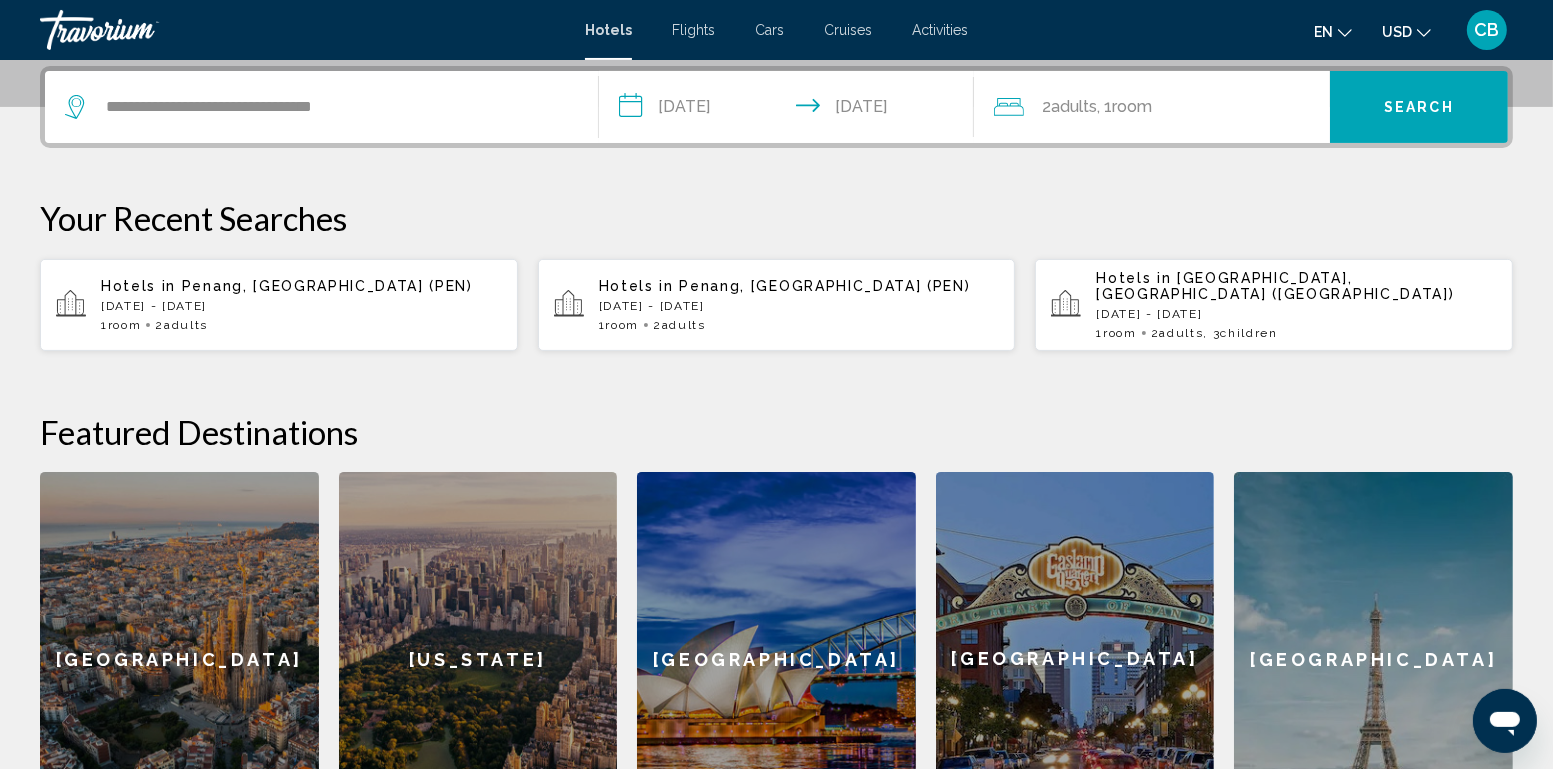 click on "USD" 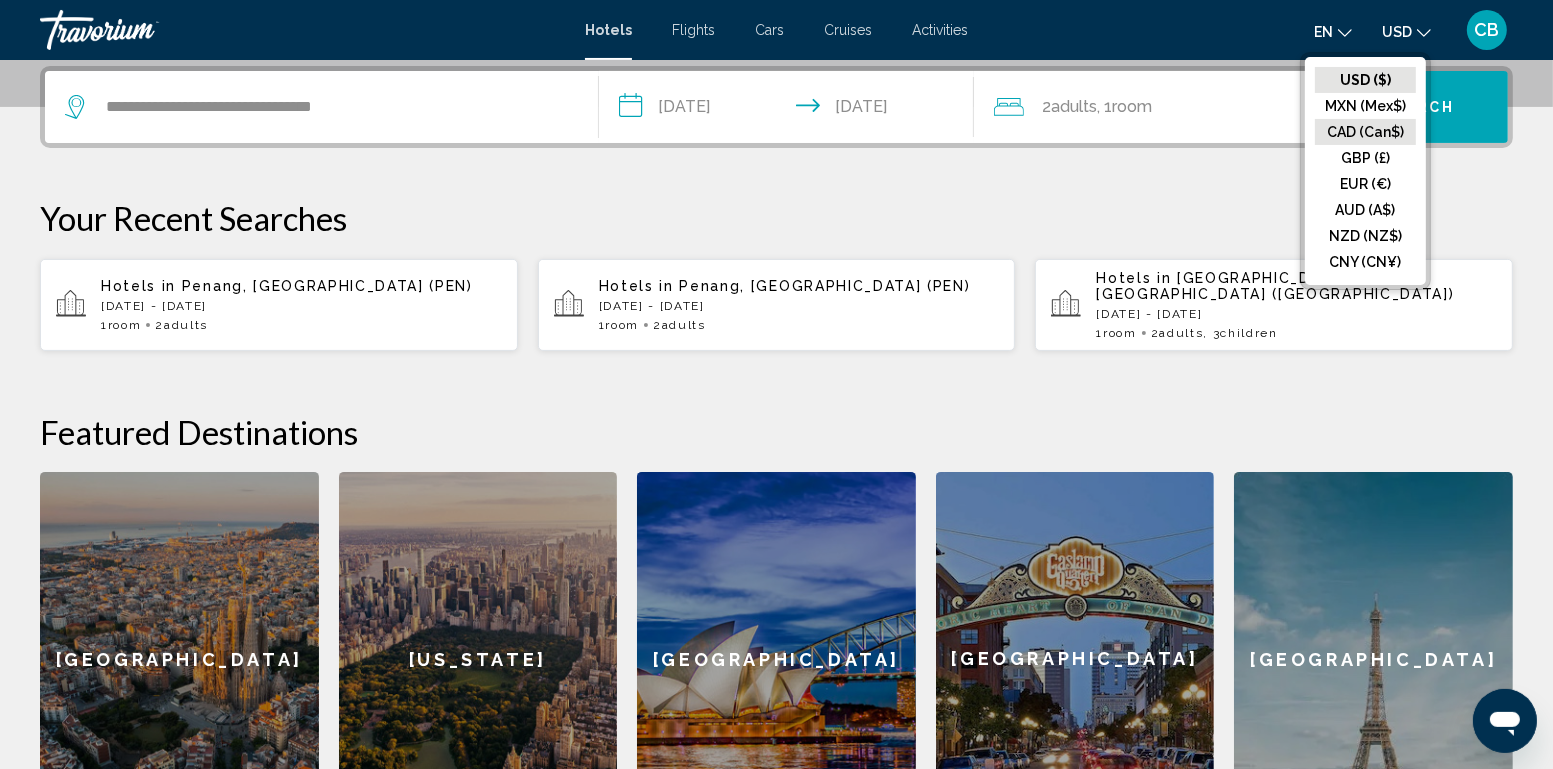 click on "CAD (Can$)" 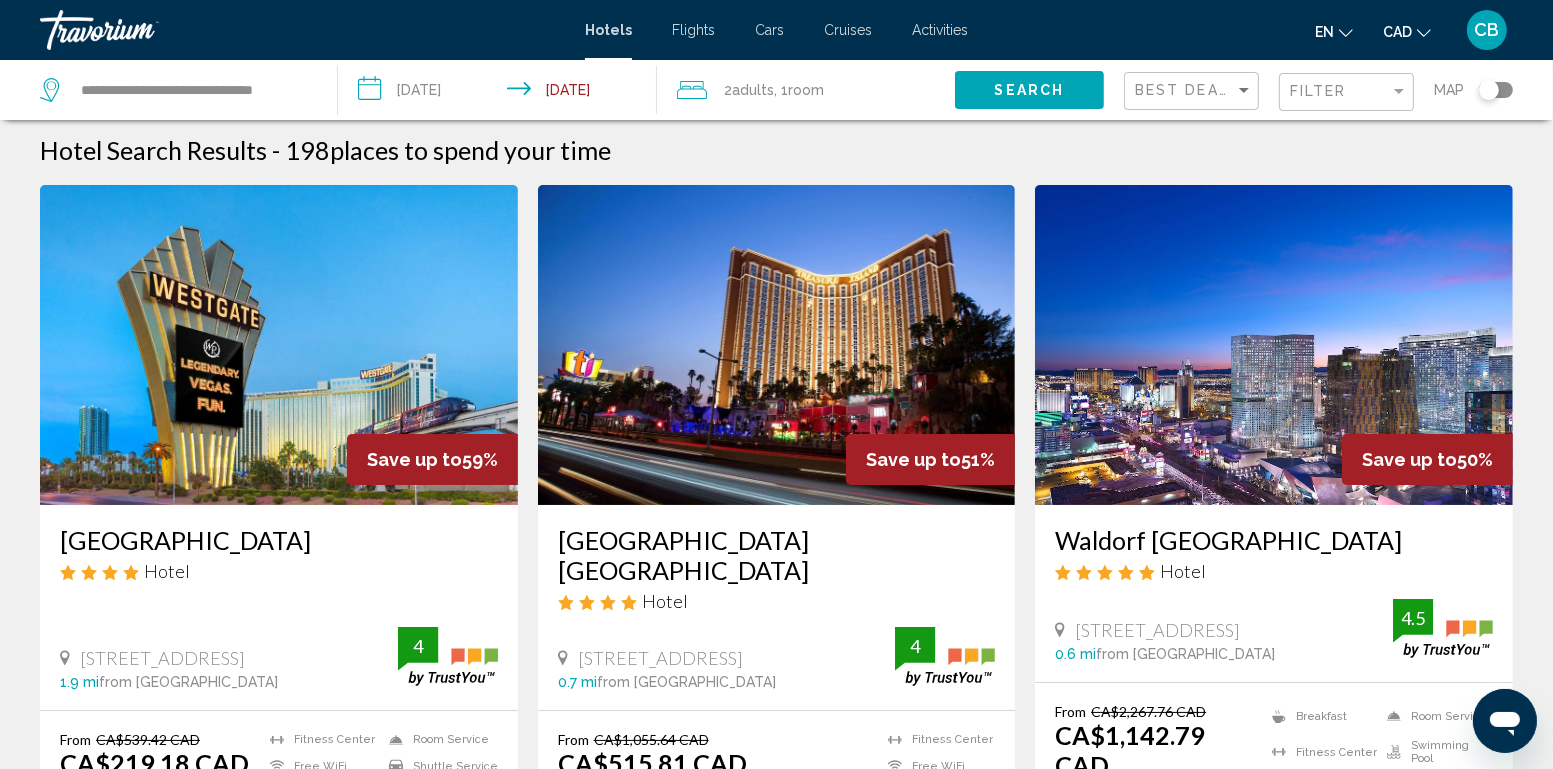 scroll, scrollTop: 0, scrollLeft: 0, axis: both 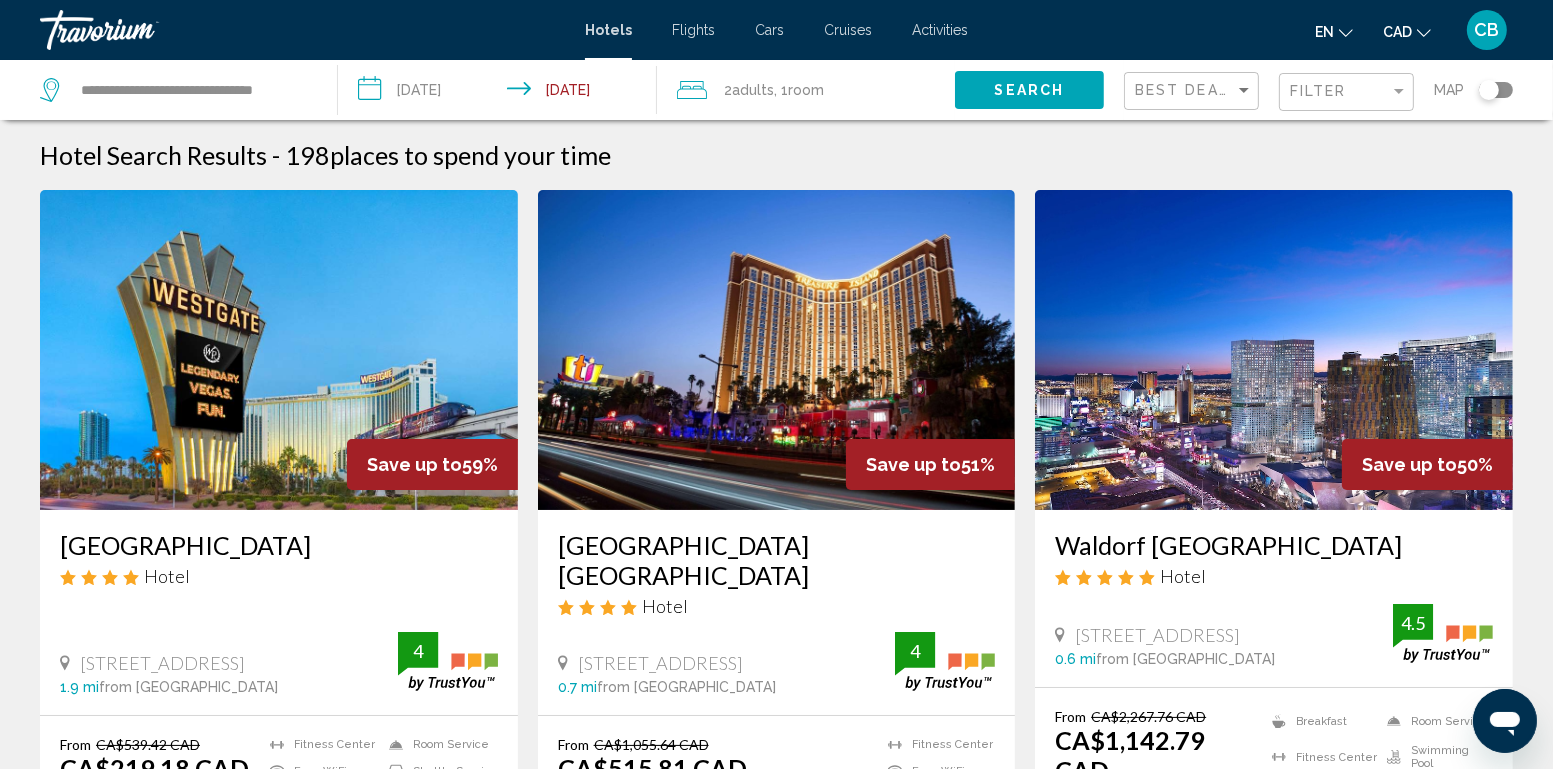click at bounding box center [279, 350] 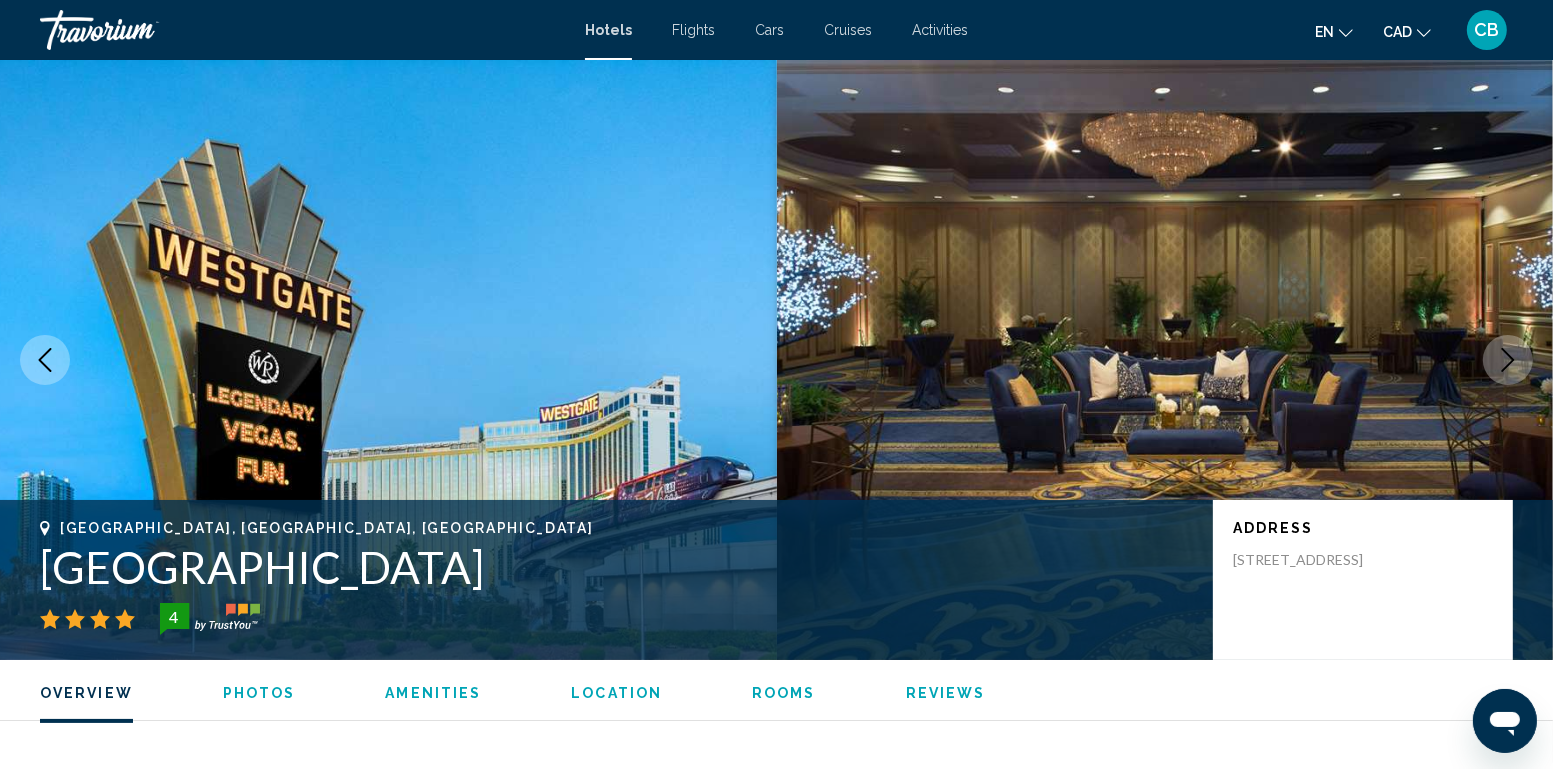 scroll, scrollTop: 2772, scrollLeft: 0, axis: vertical 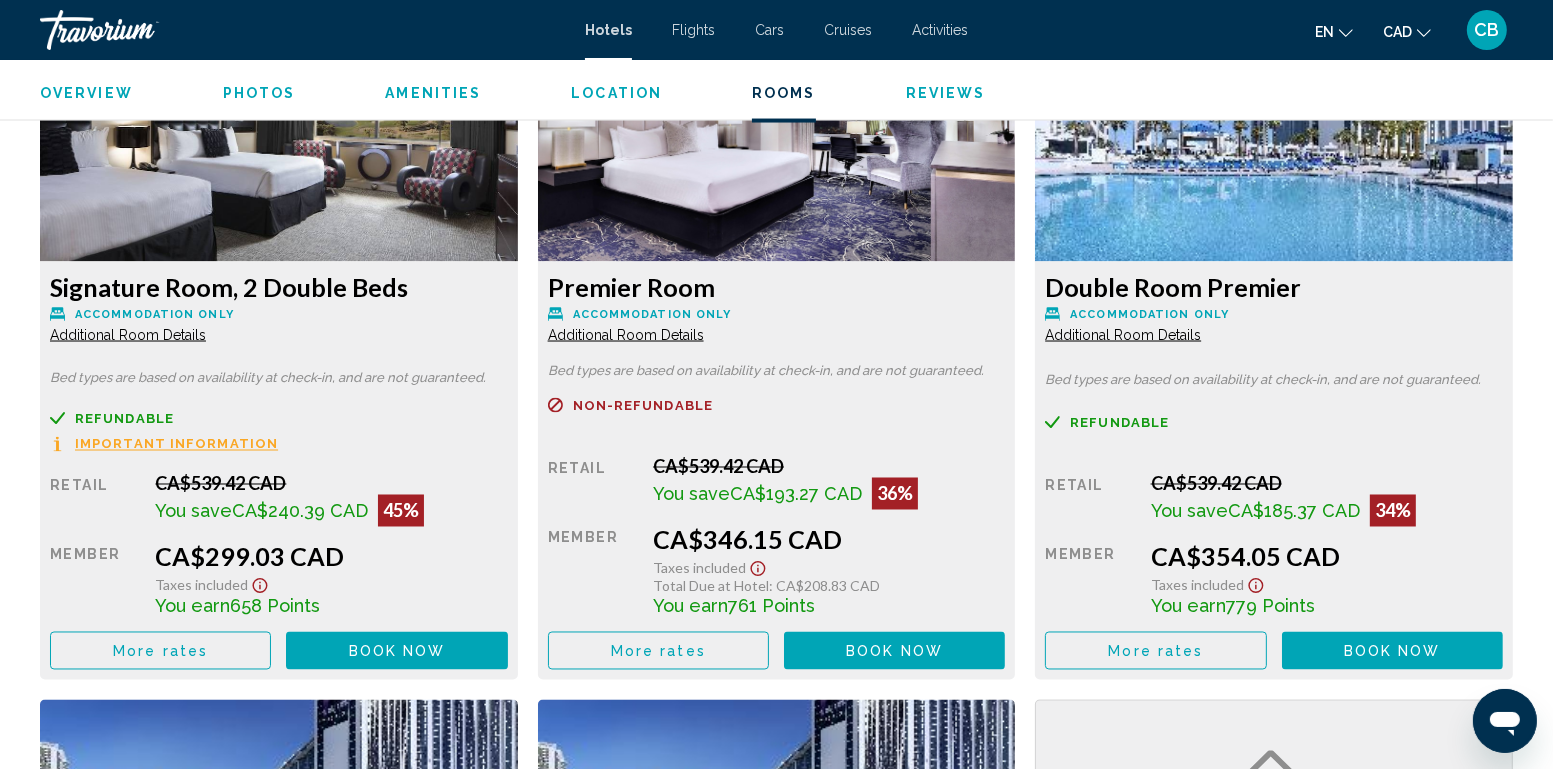 click on "Book now" at bounding box center (397, -36) 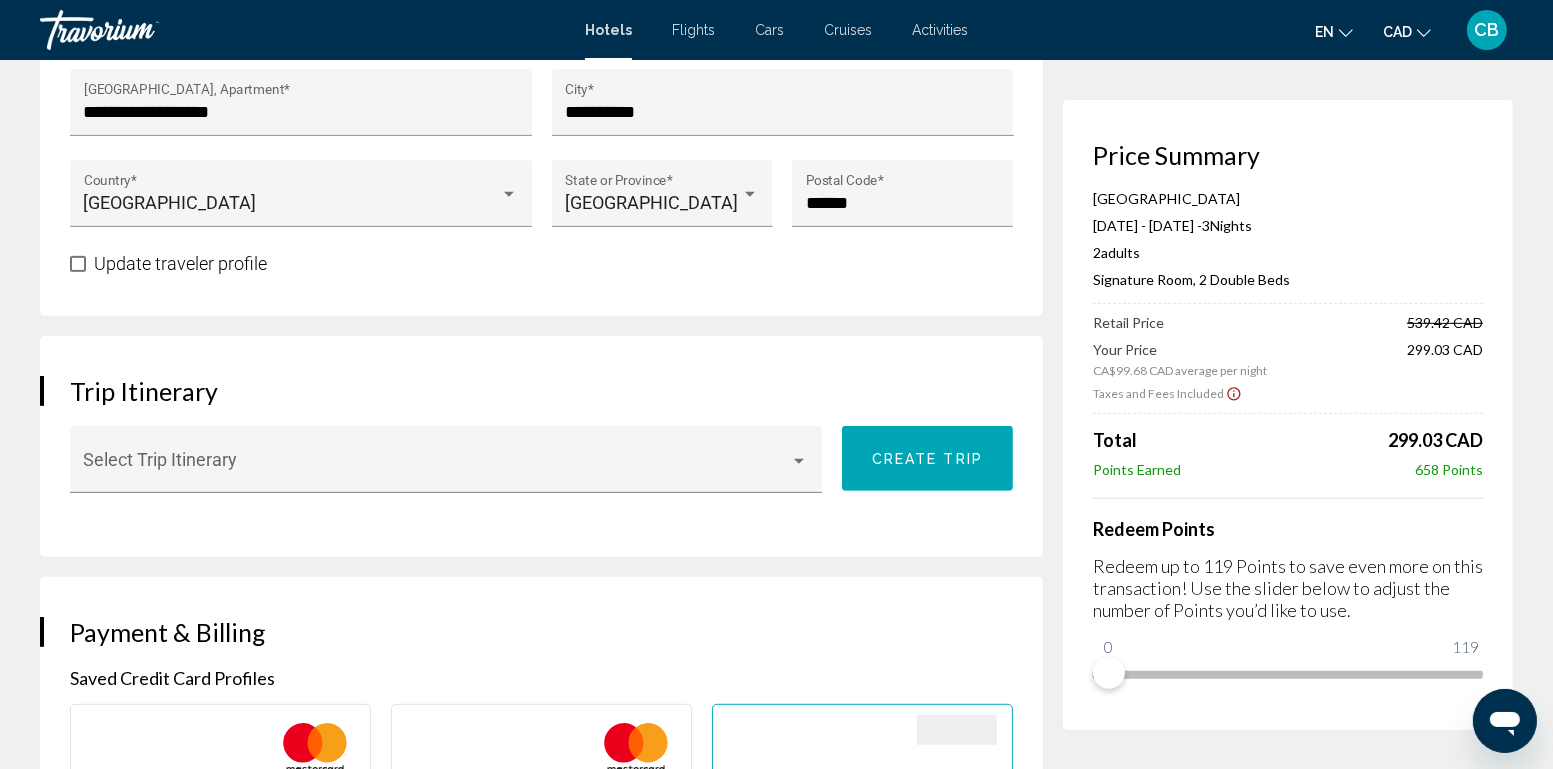 scroll, scrollTop: 0, scrollLeft: 0, axis: both 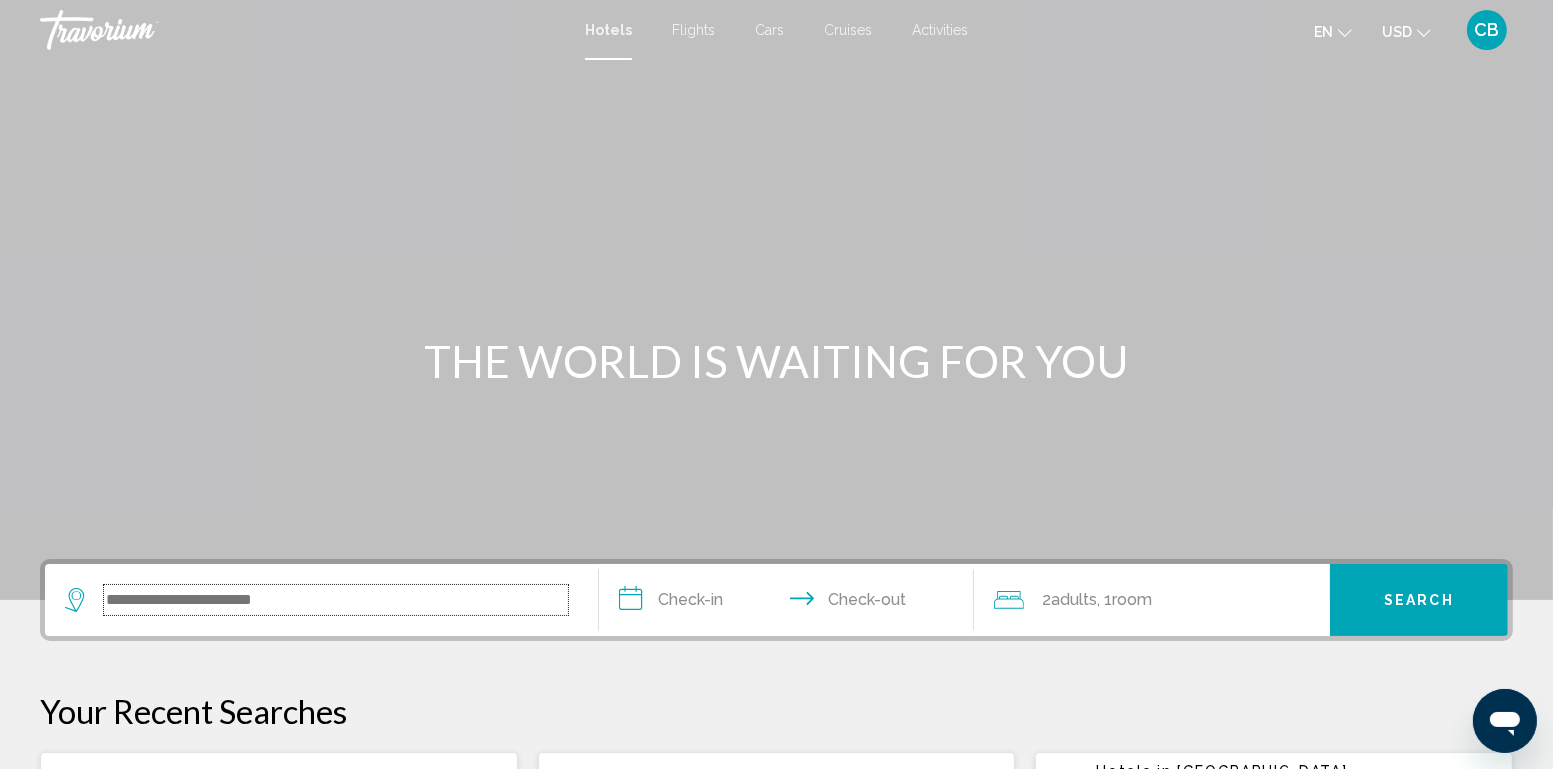 click at bounding box center [336, 600] 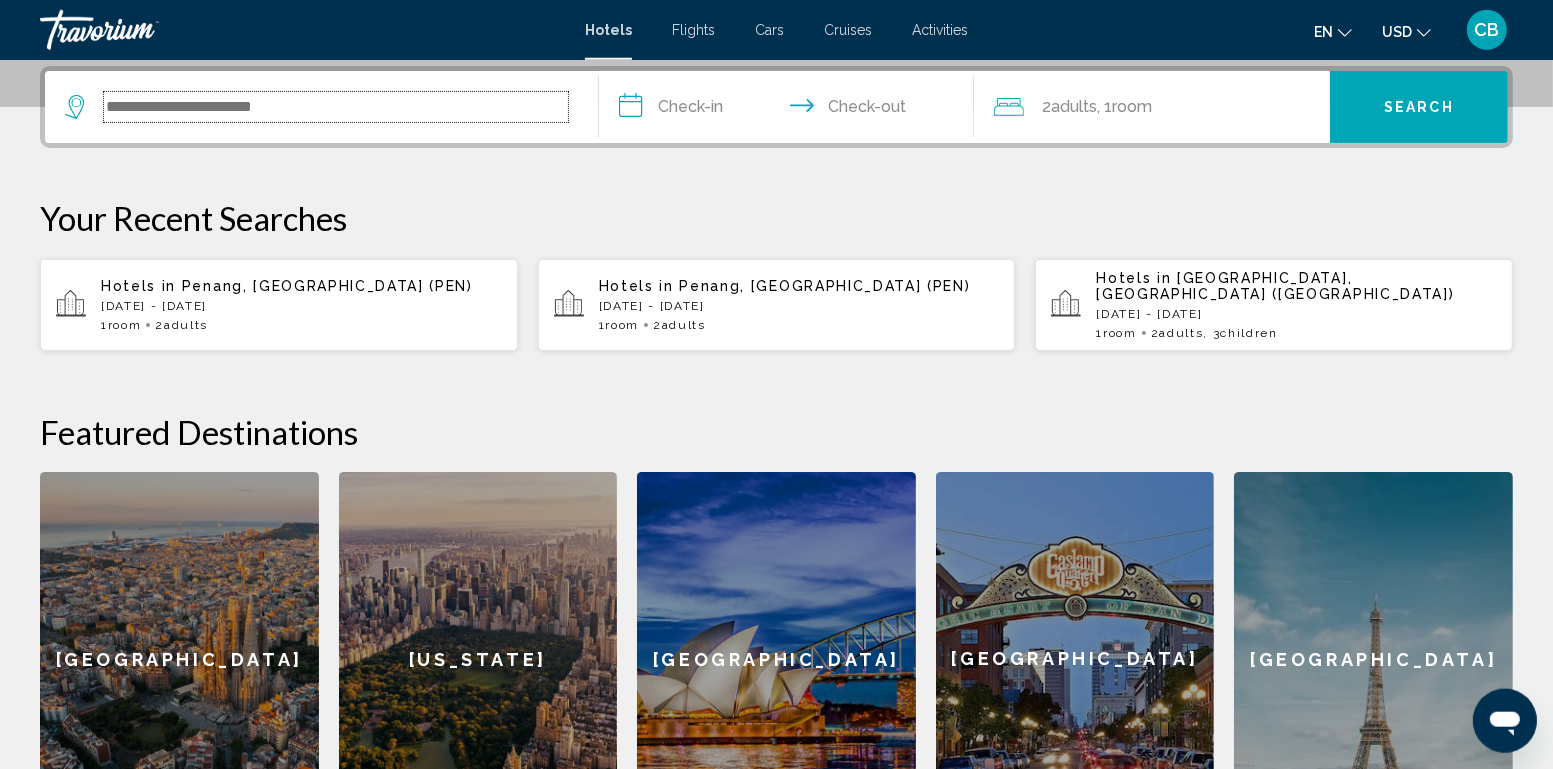 scroll, scrollTop: 493, scrollLeft: 0, axis: vertical 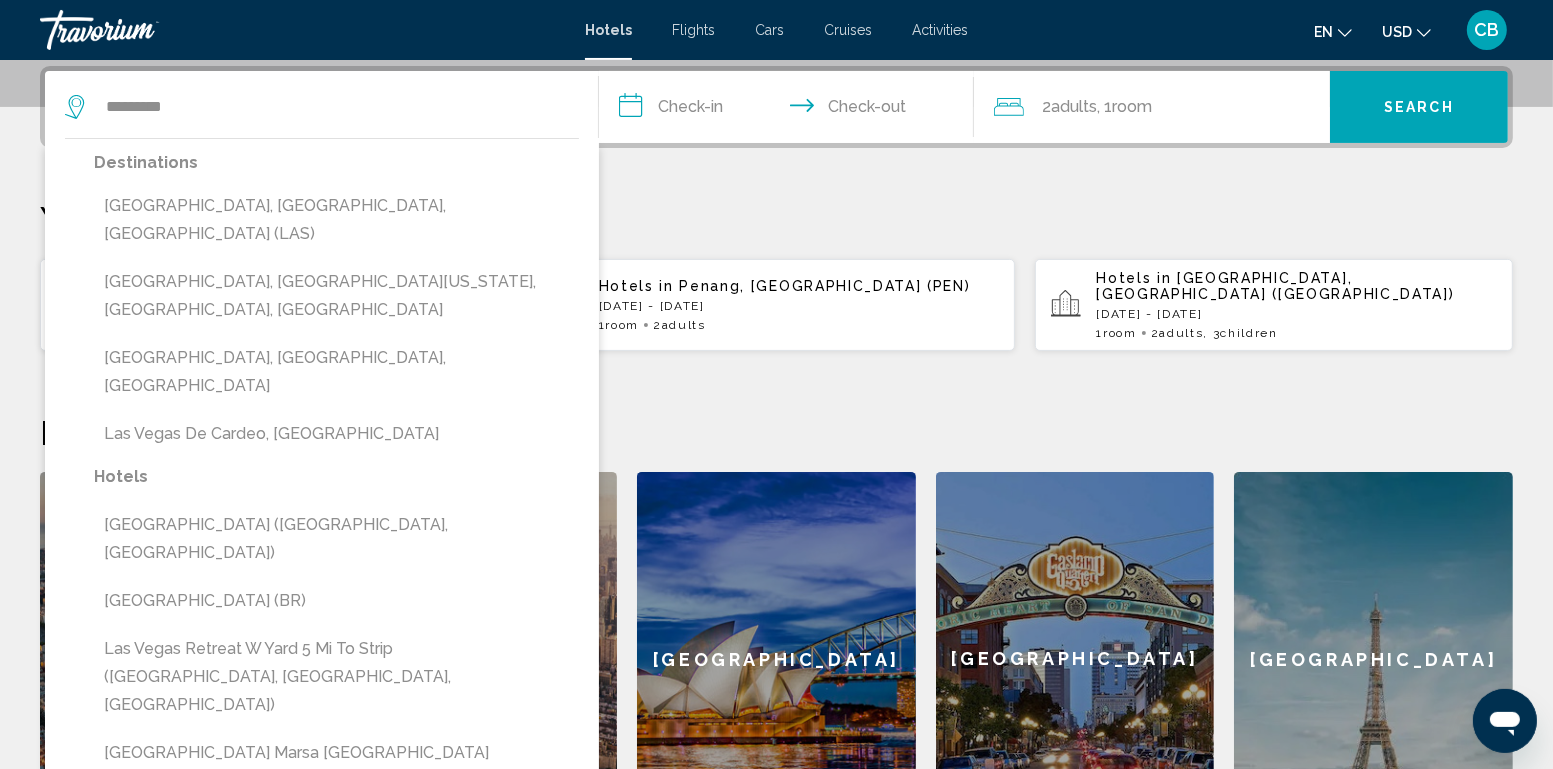 click on "Destinations  Las Vegas, NV, United States (LAS)   Las Vegas, North Central New Mexico, NM, United States   Las Vegas, Tenerife, Spain   Las Vegas De Cardeo, Spain" at bounding box center [336, 306] 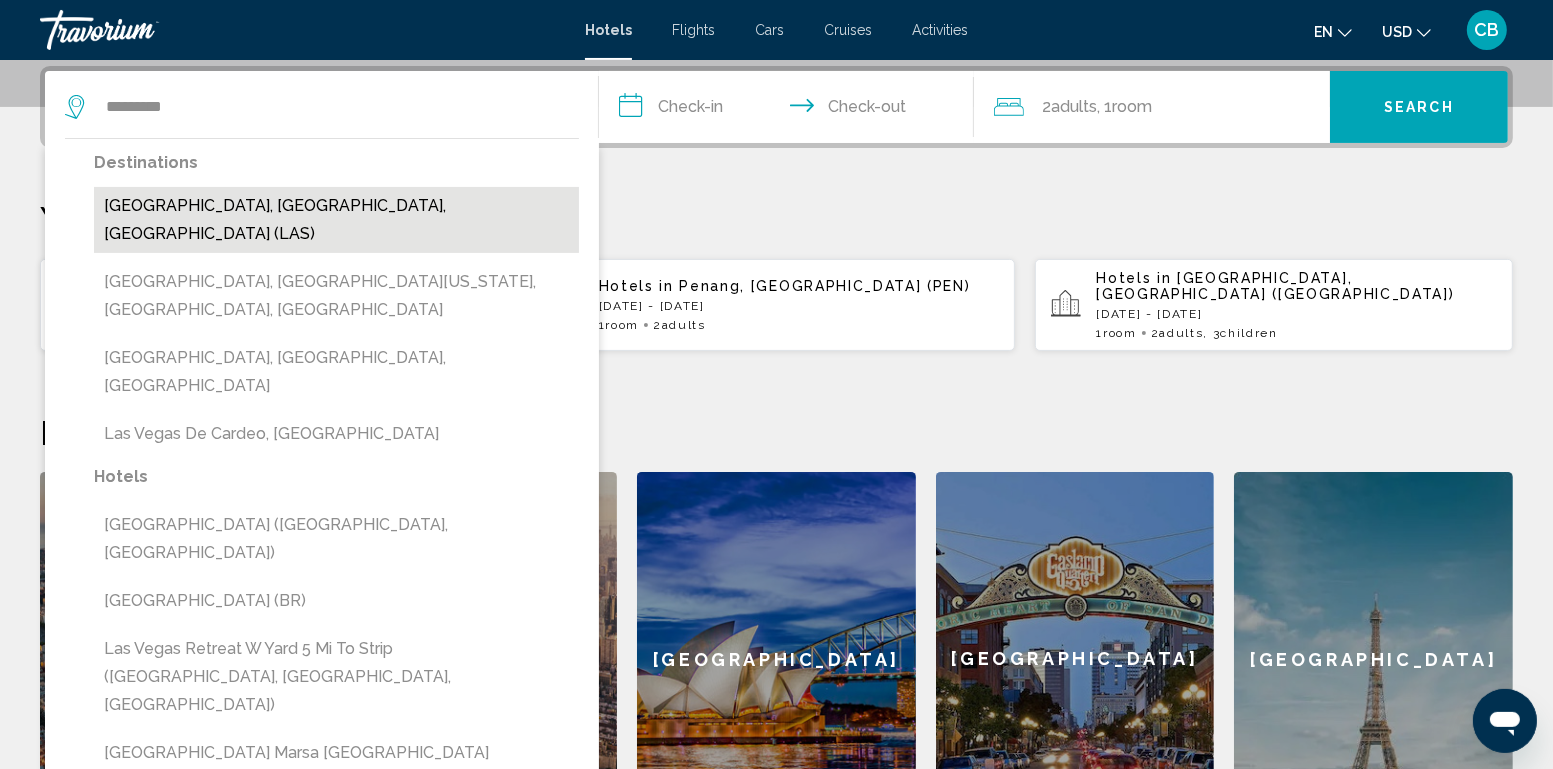 click on "[GEOGRAPHIC_DATA], [GEOGRAPHIC_DATA], [GEOGRAPHIC_DATA] (LAS)" at bounding box center [336, 220] 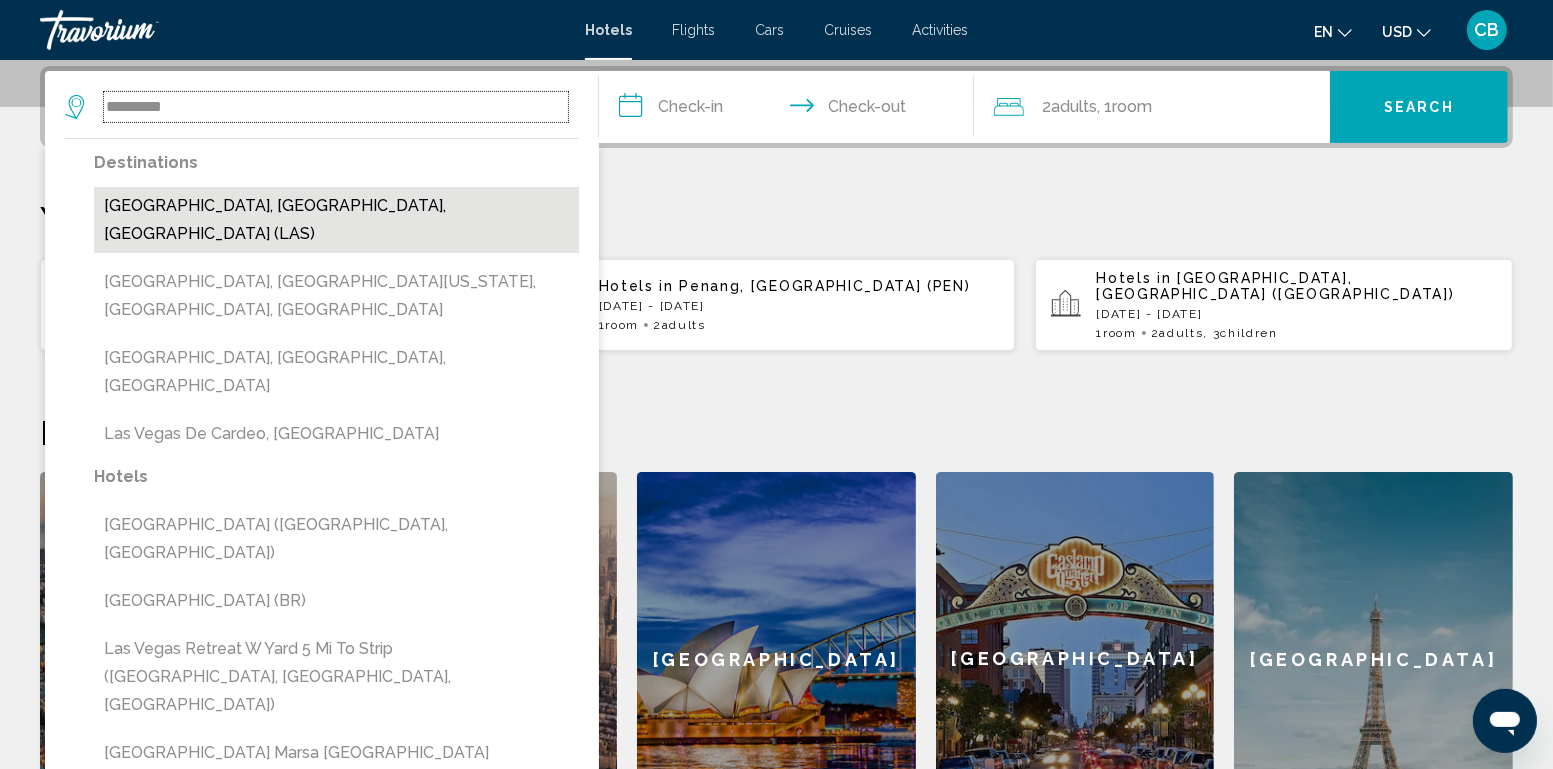 type on "**********" 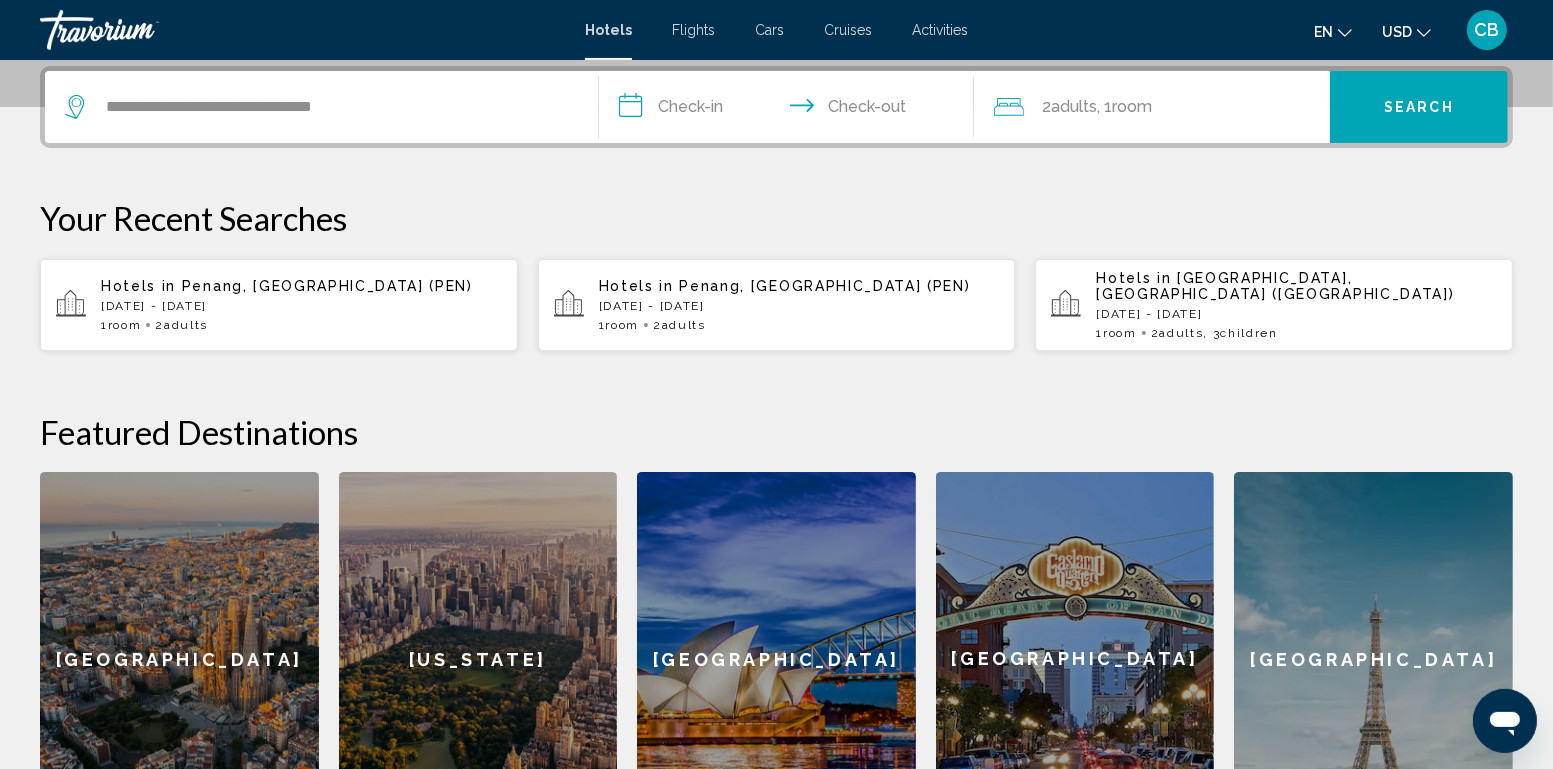 click on "**********" at bounding box center (791, 110) 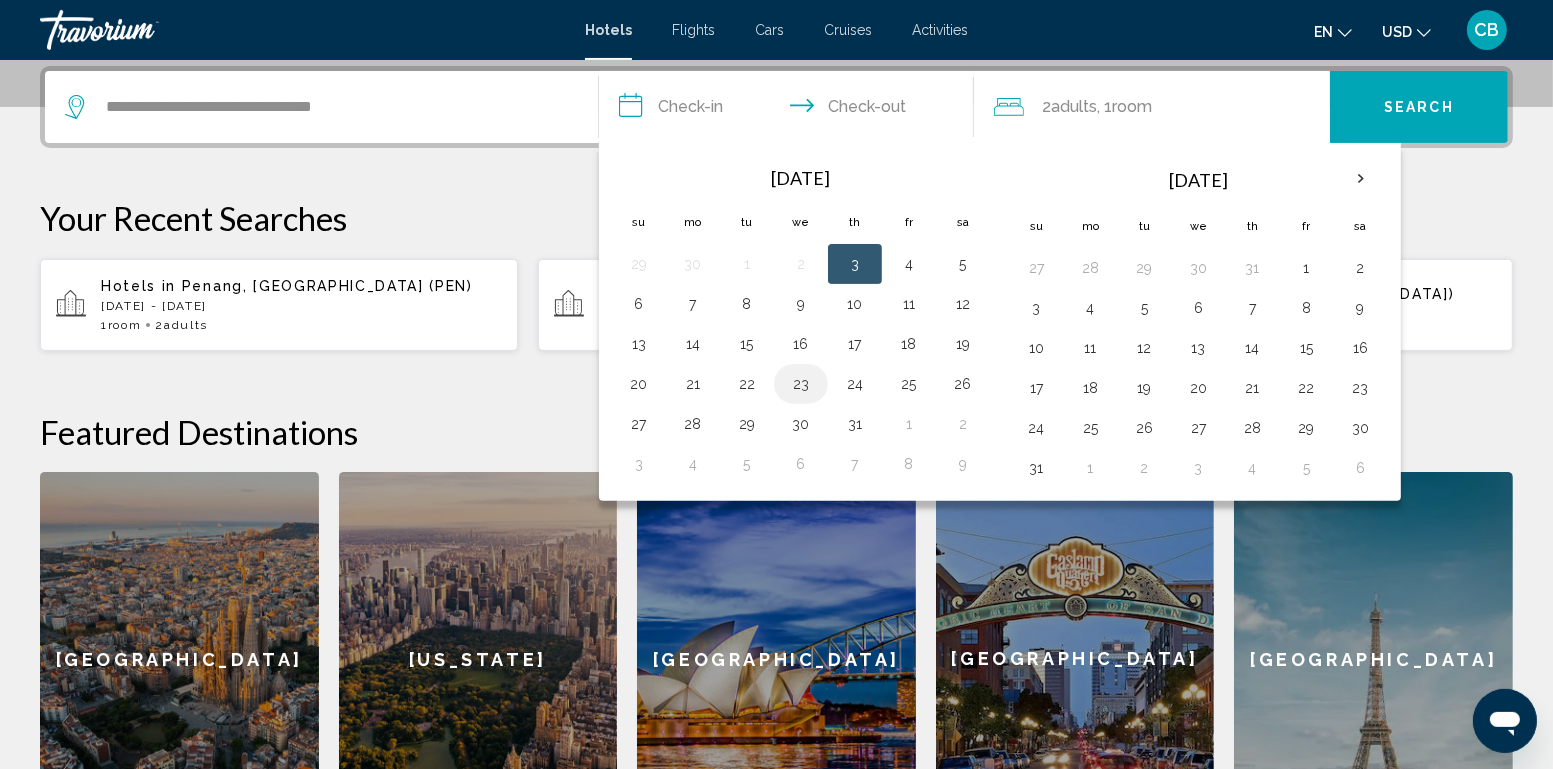 click on "23" at bounding box center [801, 384] 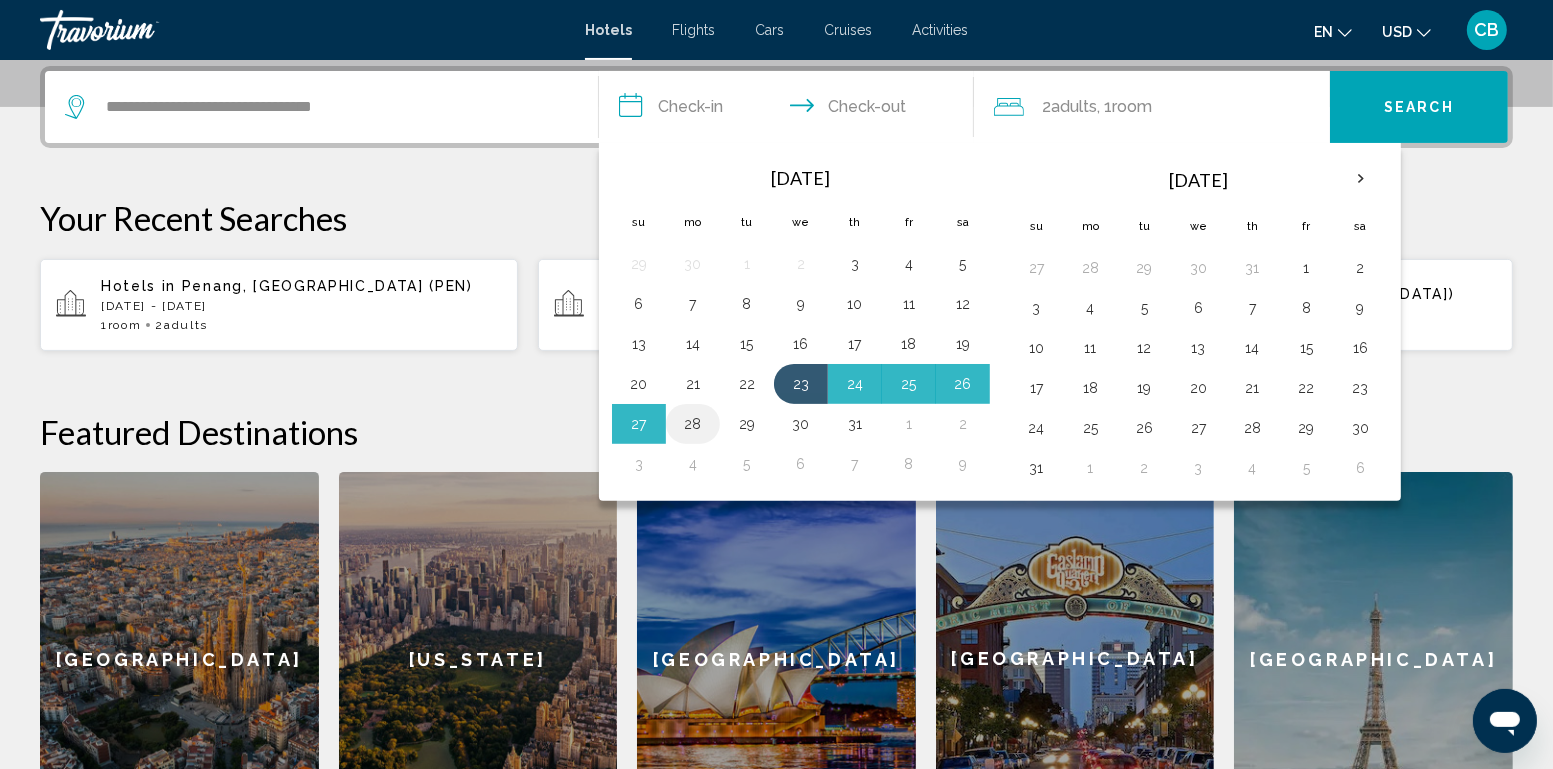 click on "28" at bounding box center (693, 424) 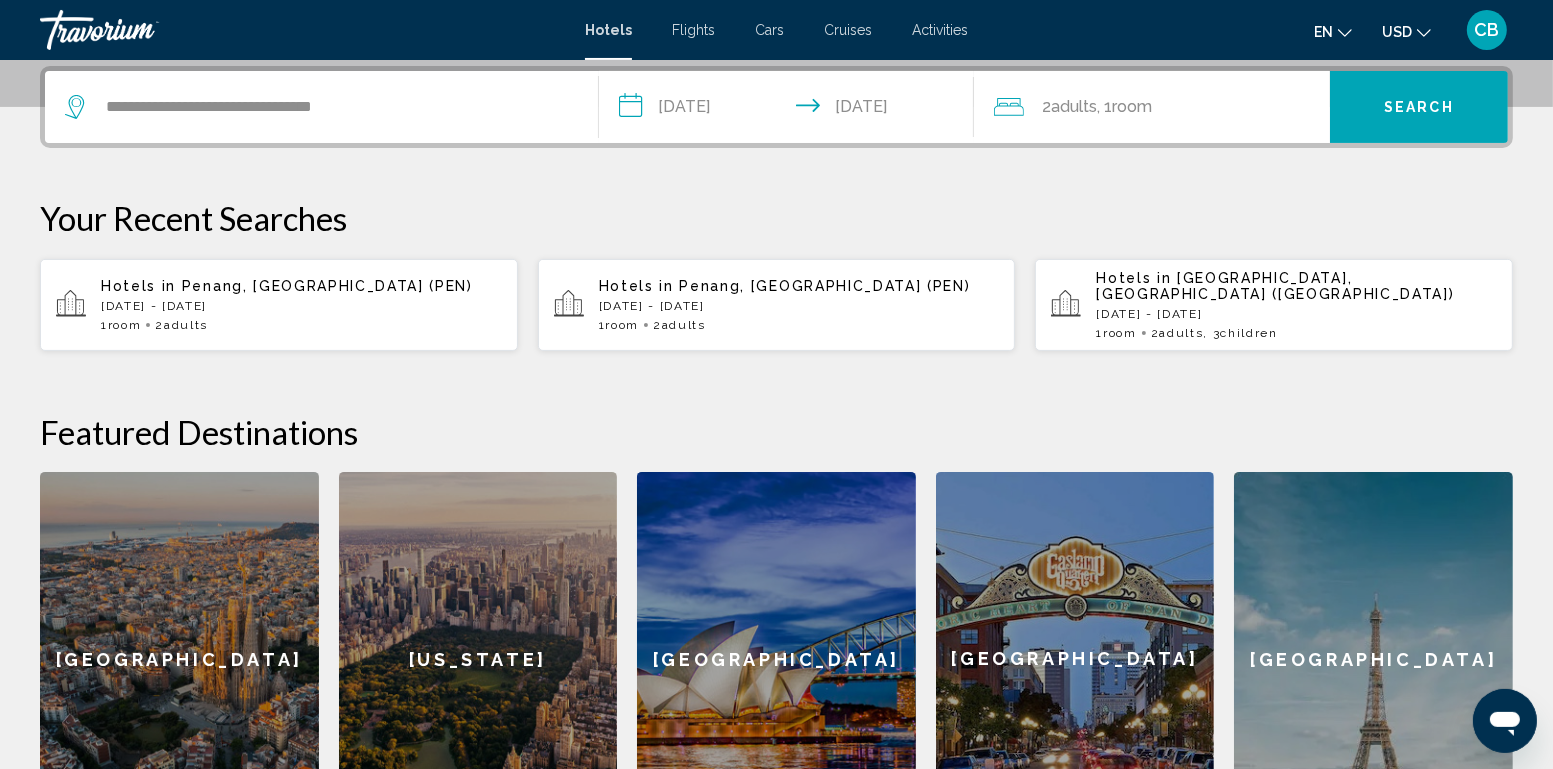 click on "USD" 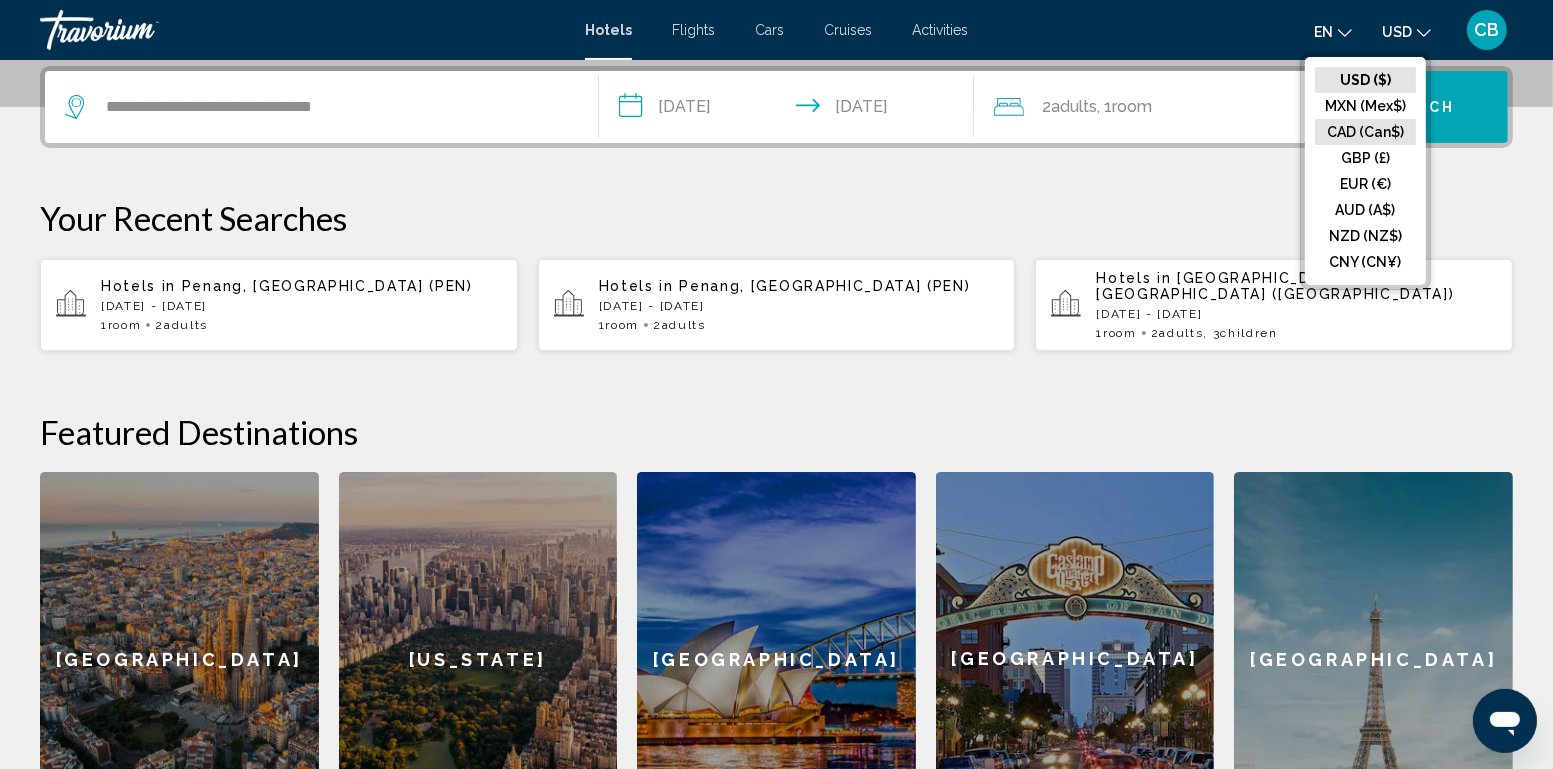 click on "CAD (Can$)" 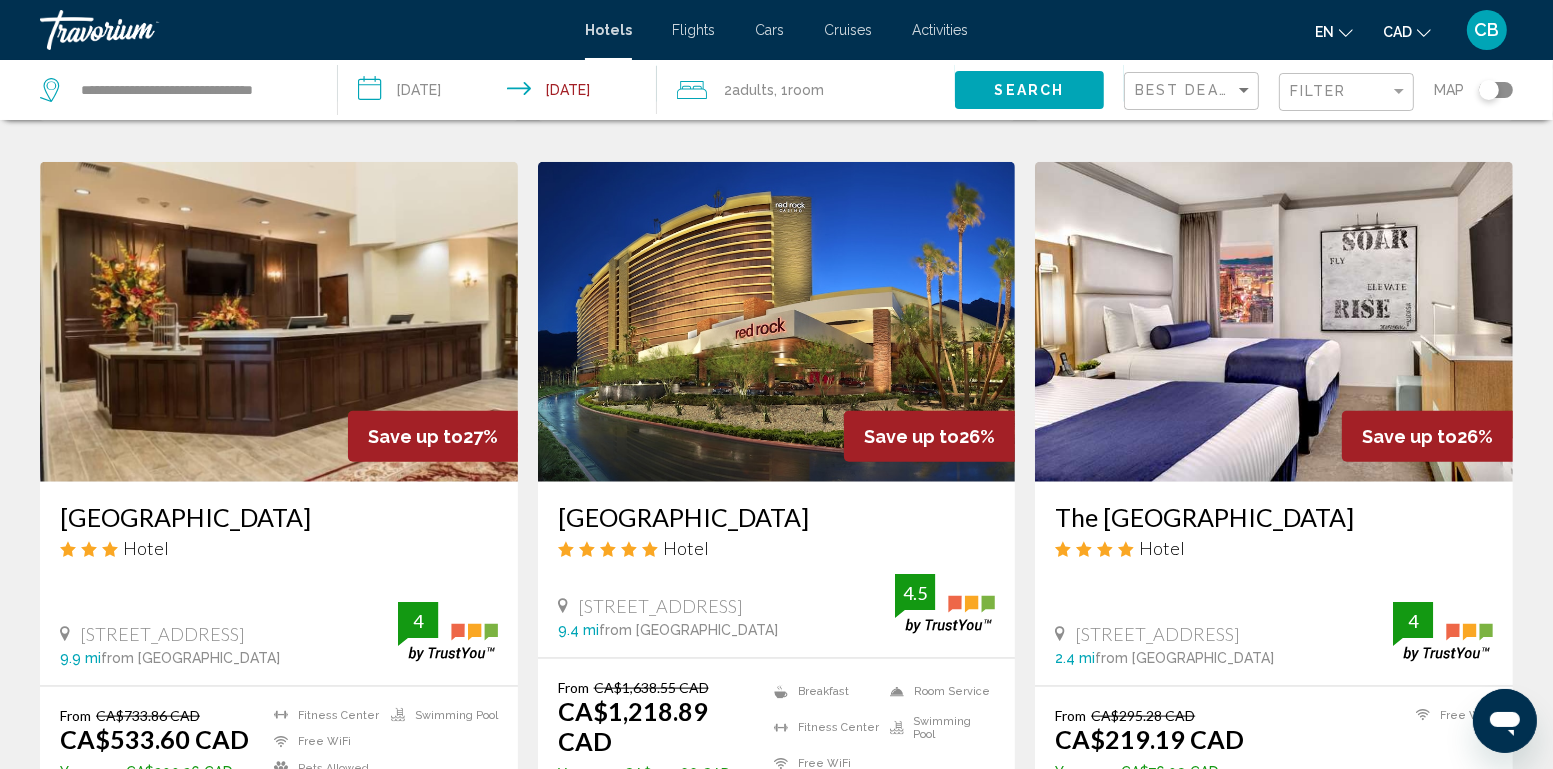scroll, scrollTop: 2270, scrollLeft: 0, axis: vertical 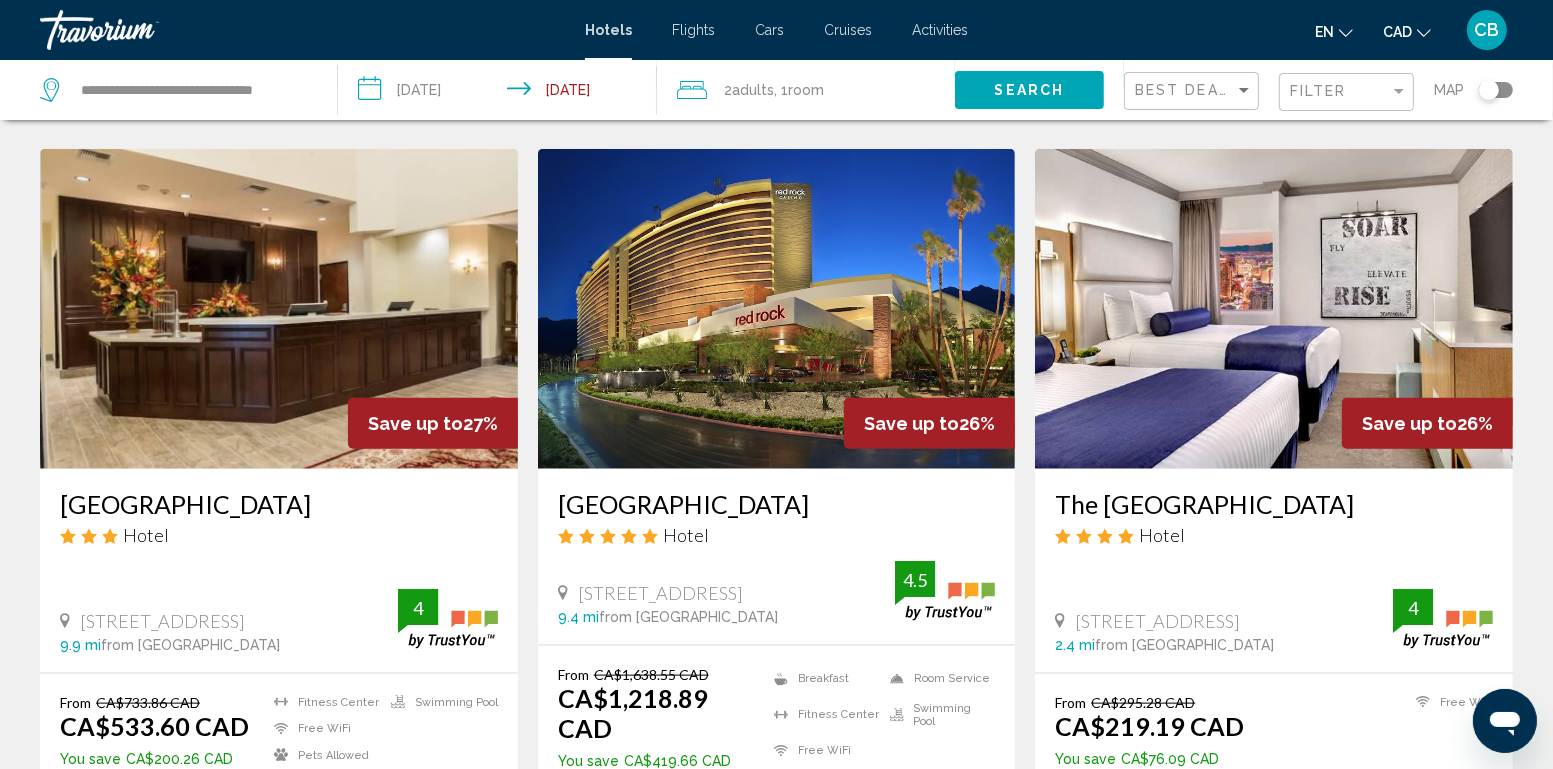 click at bounding box center (1274, 309) 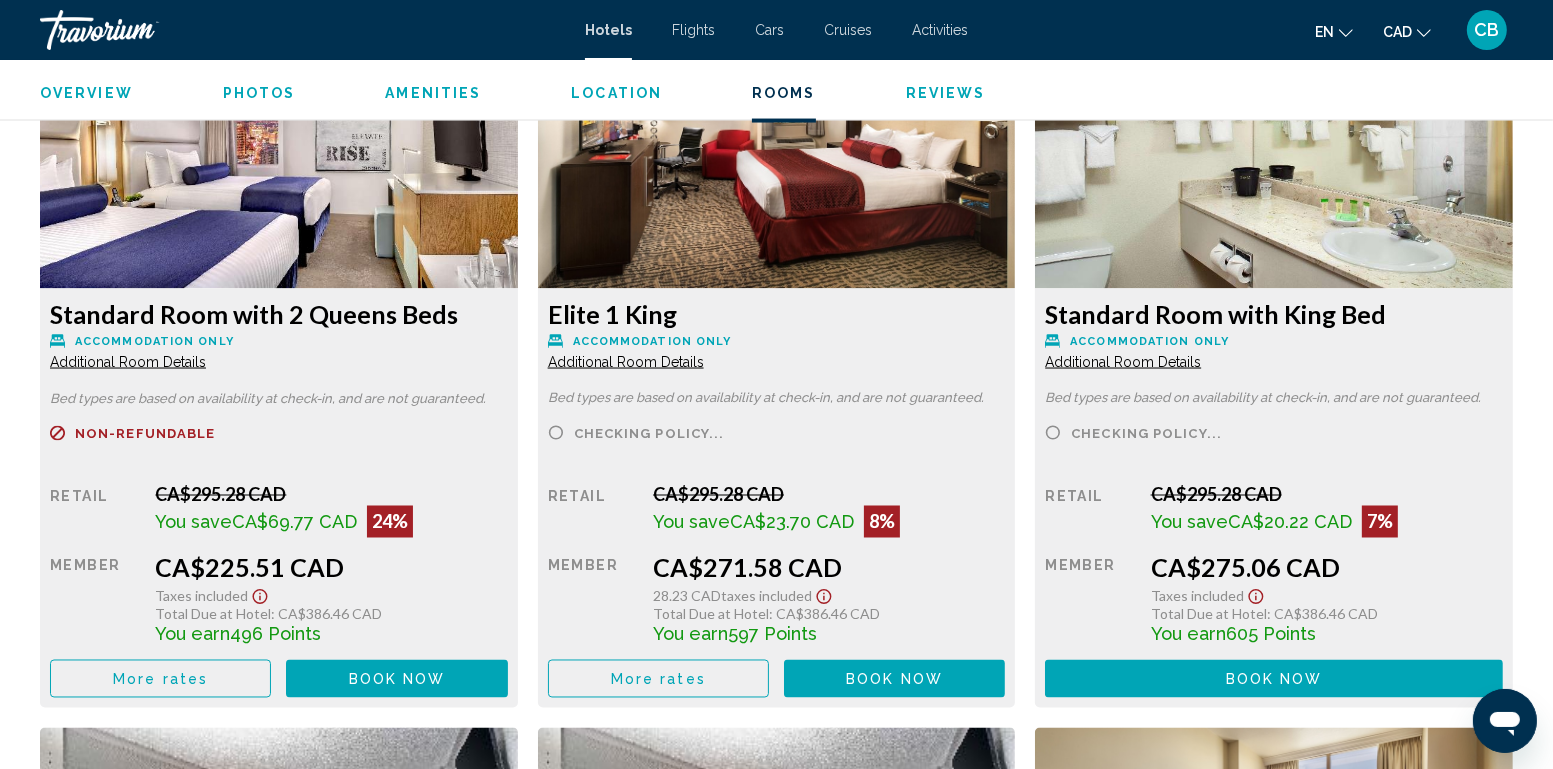 scroll, scrollTop: 3439, scrollLeft: 0, axis: vertical 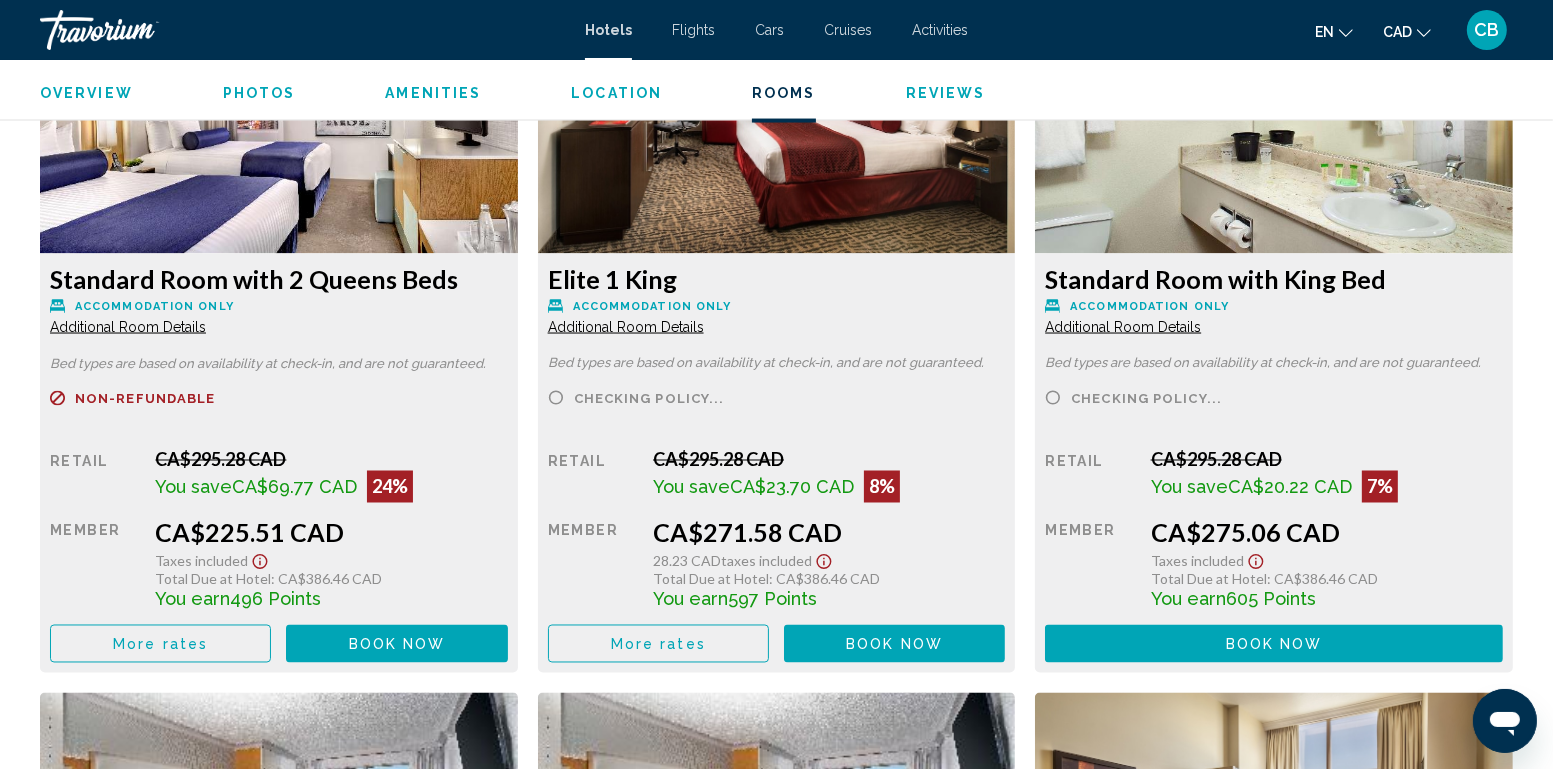 click on "Book now" at bounding box center [397, -44] 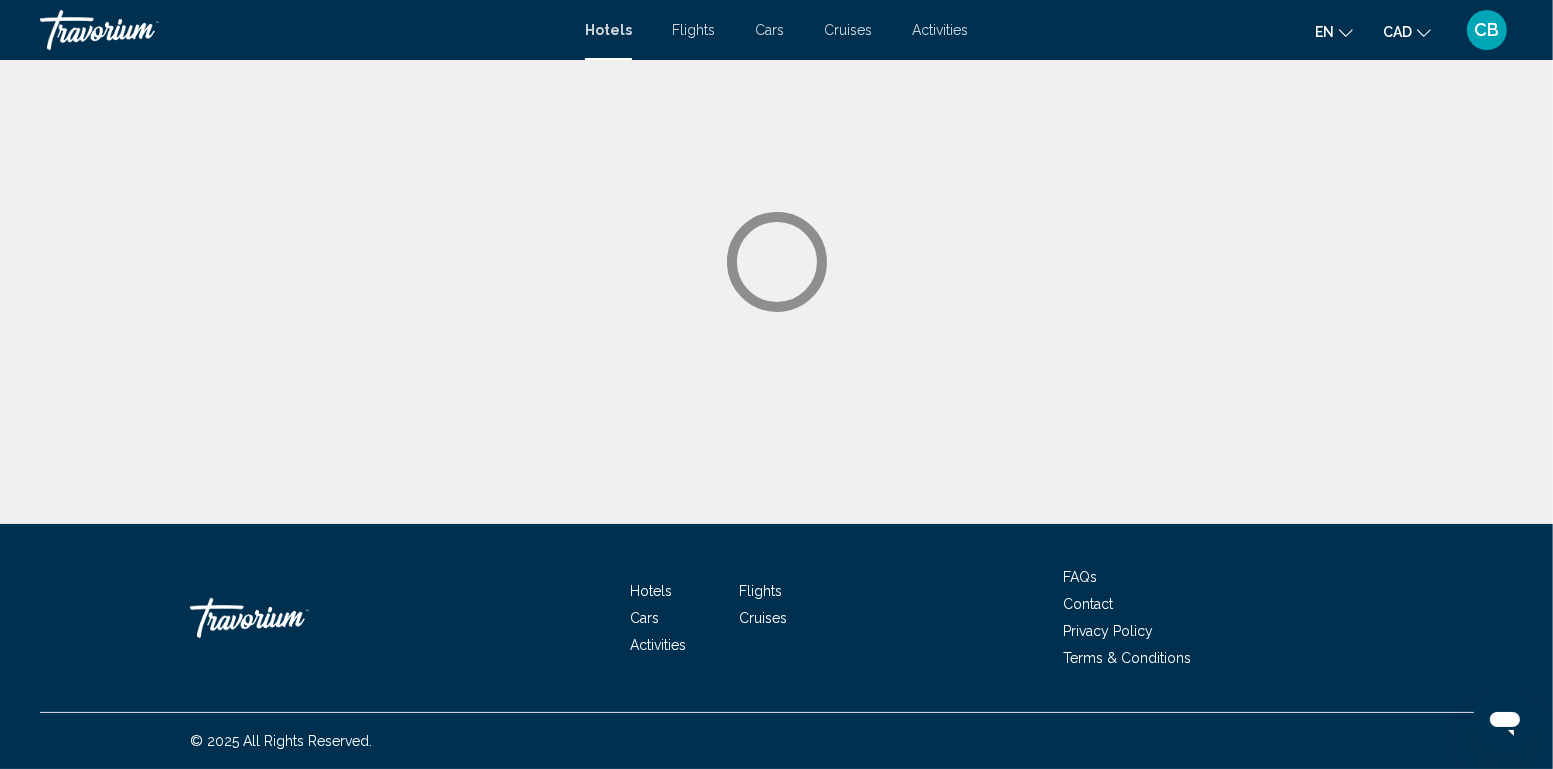 scroll, scrollTop: 0, scrollLeft: 0, axis: both 